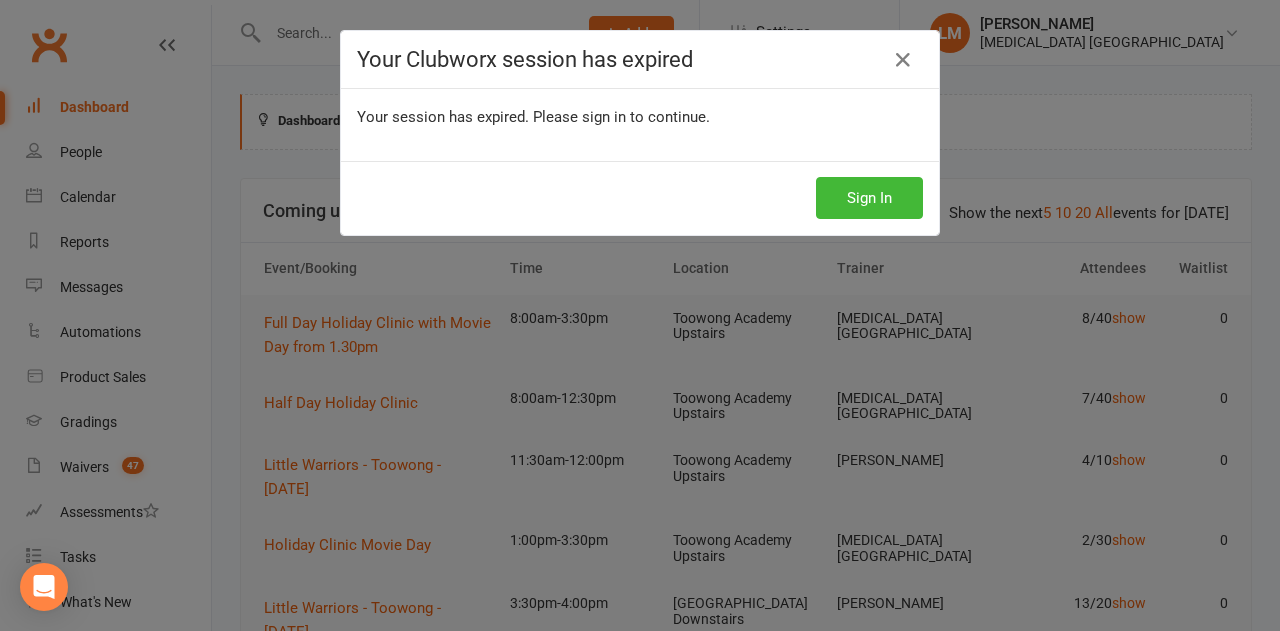 scroll, scrollTop: 0, scrollLeft: 0, axis: both 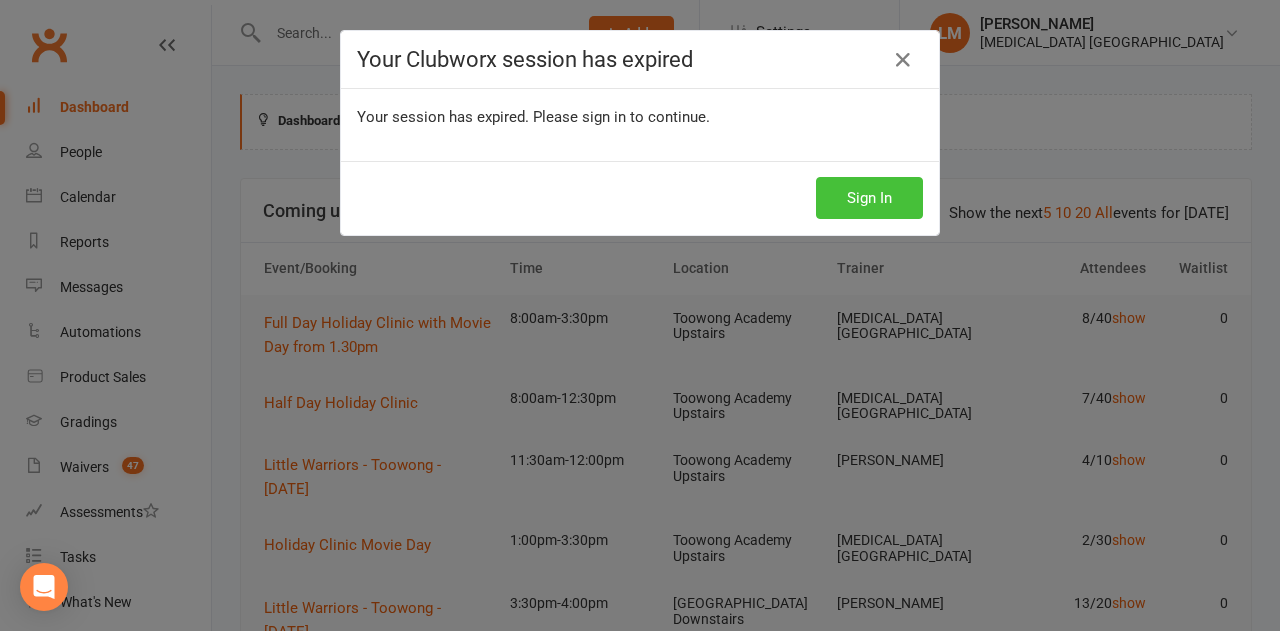 click on "Sign In" at bounding box center [869, 198] 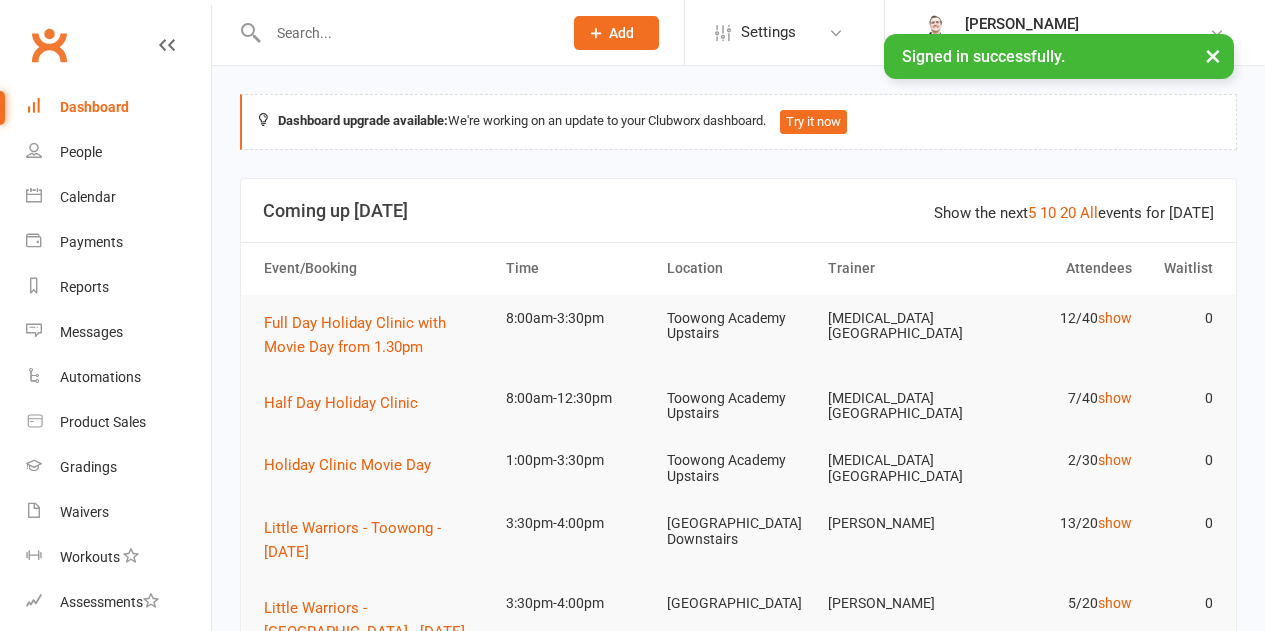 scroll, scrollTop: 0, scrollLeft: 0, axis: both 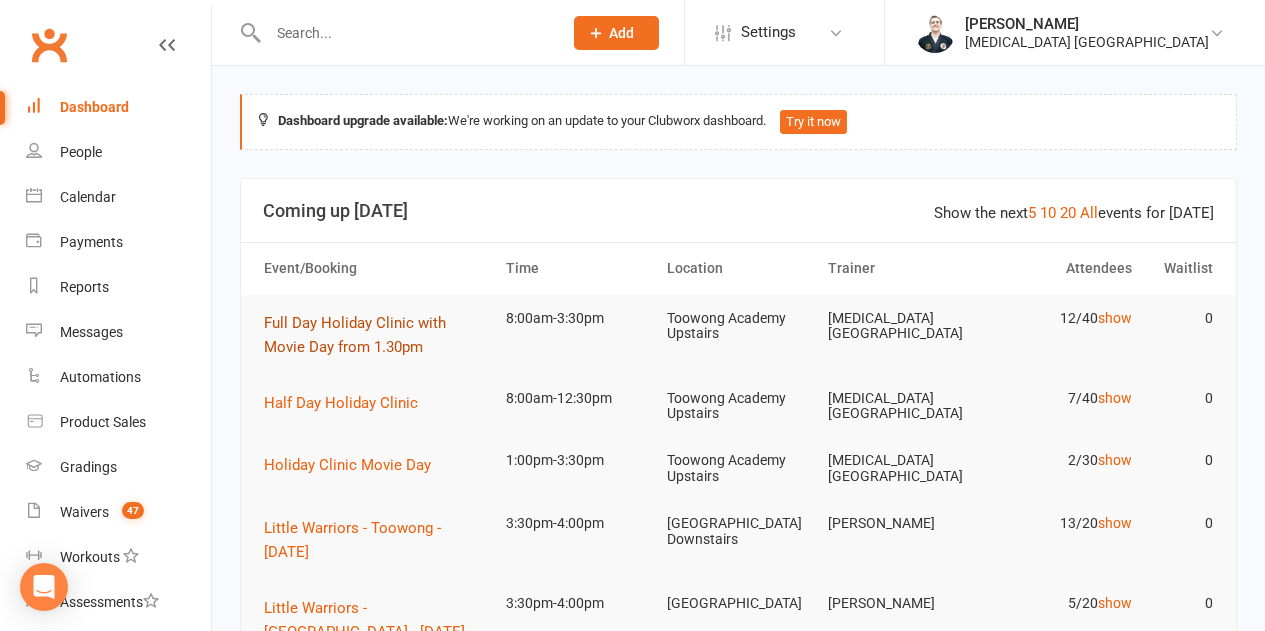click on "Full Day Holiday Clinic with Movie Day from 1.30pm" at bounding box center [355, 335] 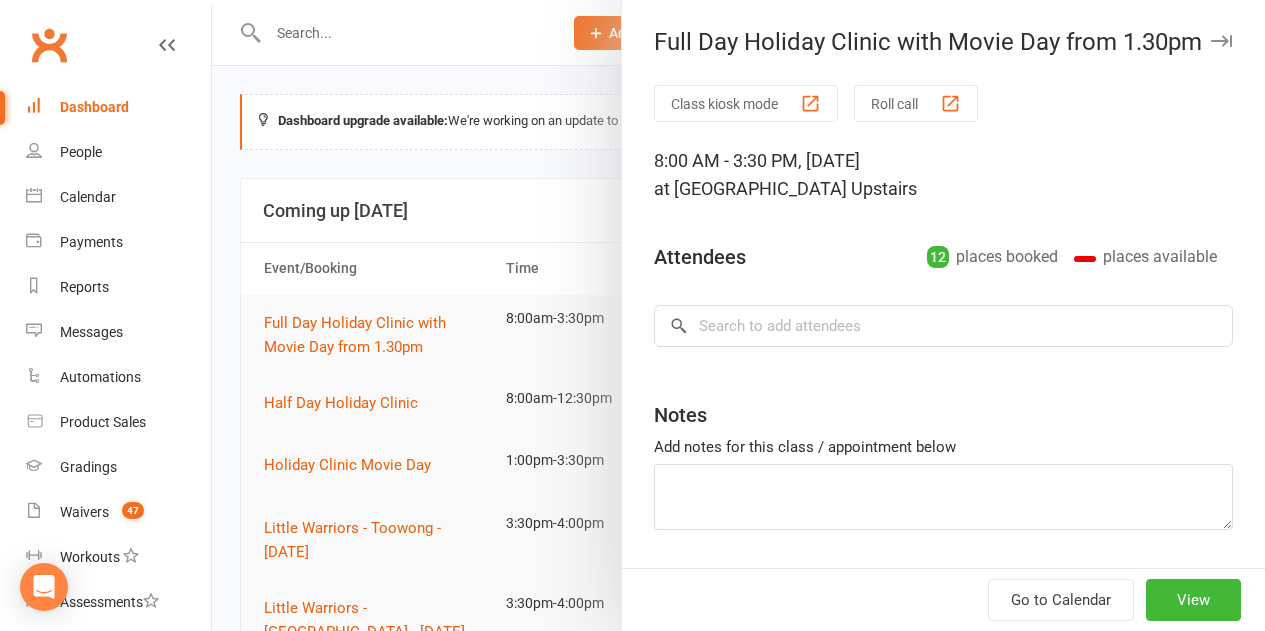 type on "[PERSON_NAME] and [PERSON_NAME] payment to be confirmed 3pm this afternoon." 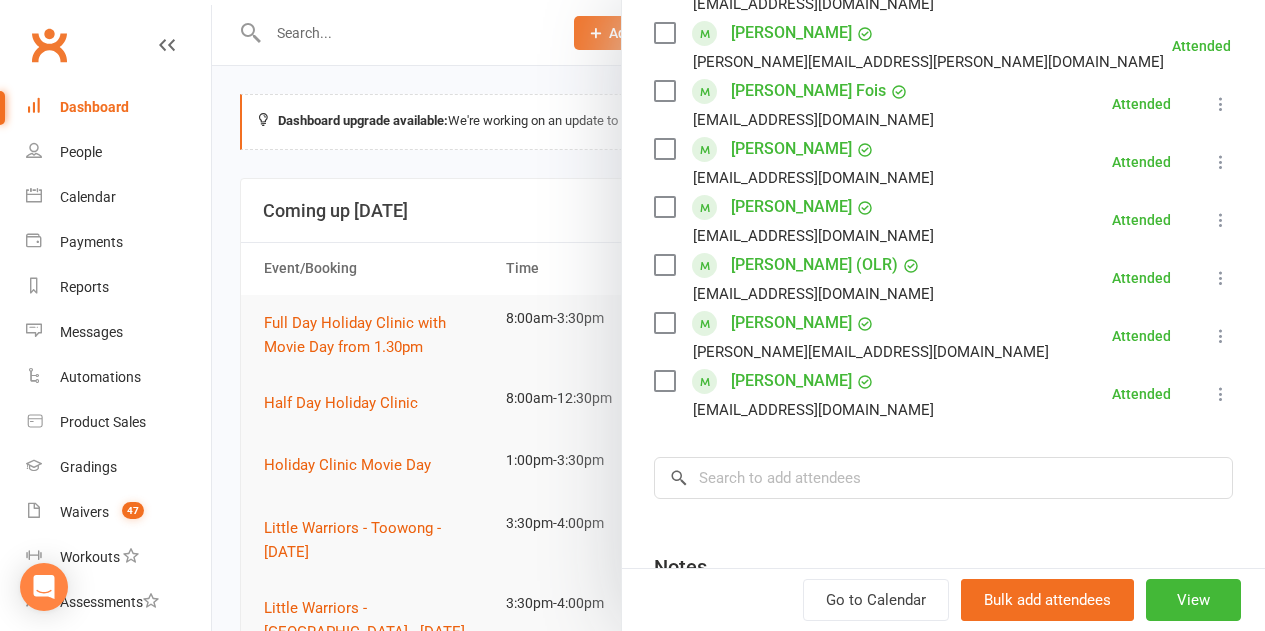 scroll, scrollTop: 700, scrollLeft: 0, axis: vertical 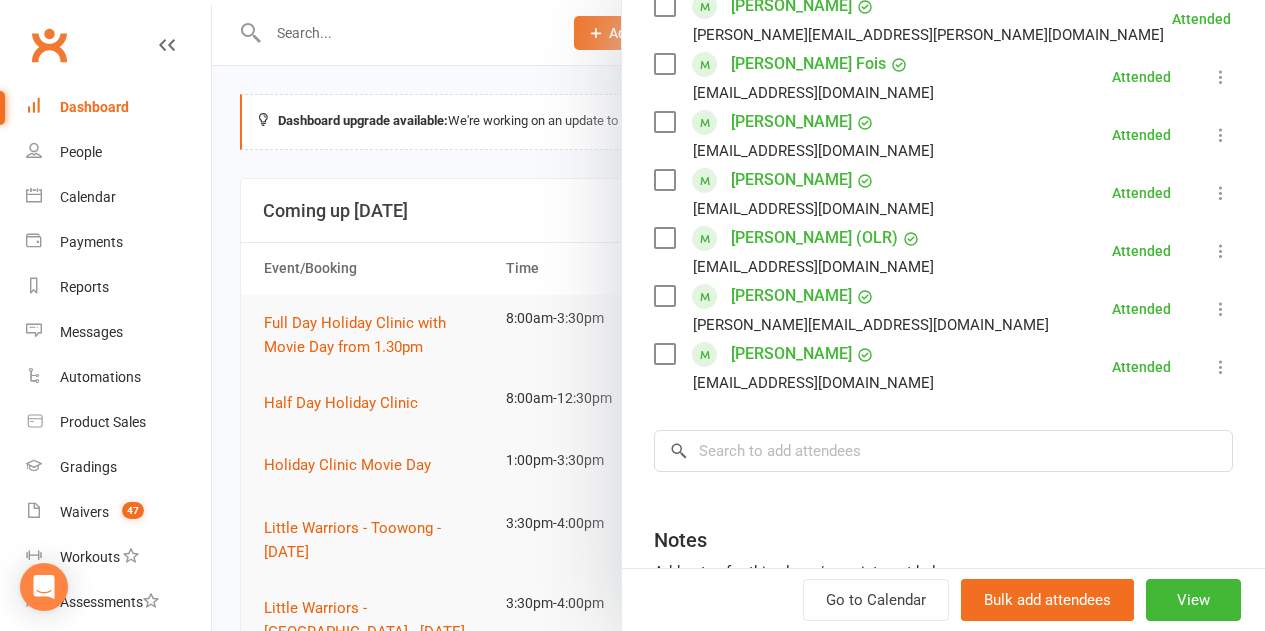 click at bounding box center (738, 315) 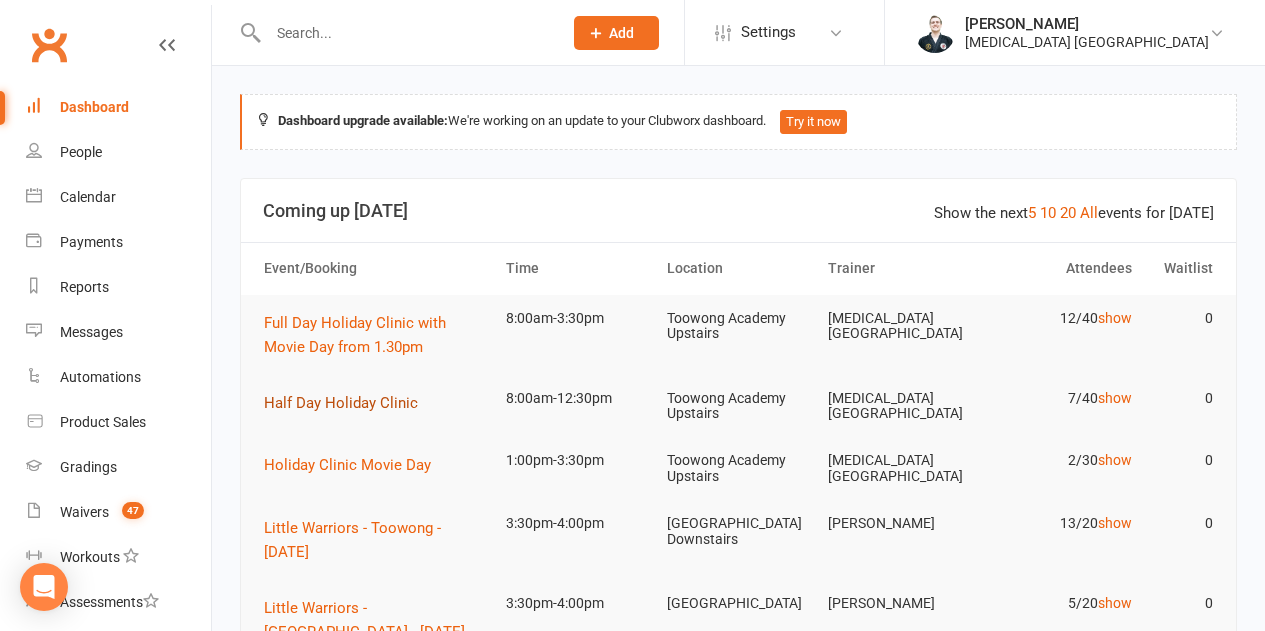 click on "Half Day Holiday Clinic" at bounding box center (341, 403) 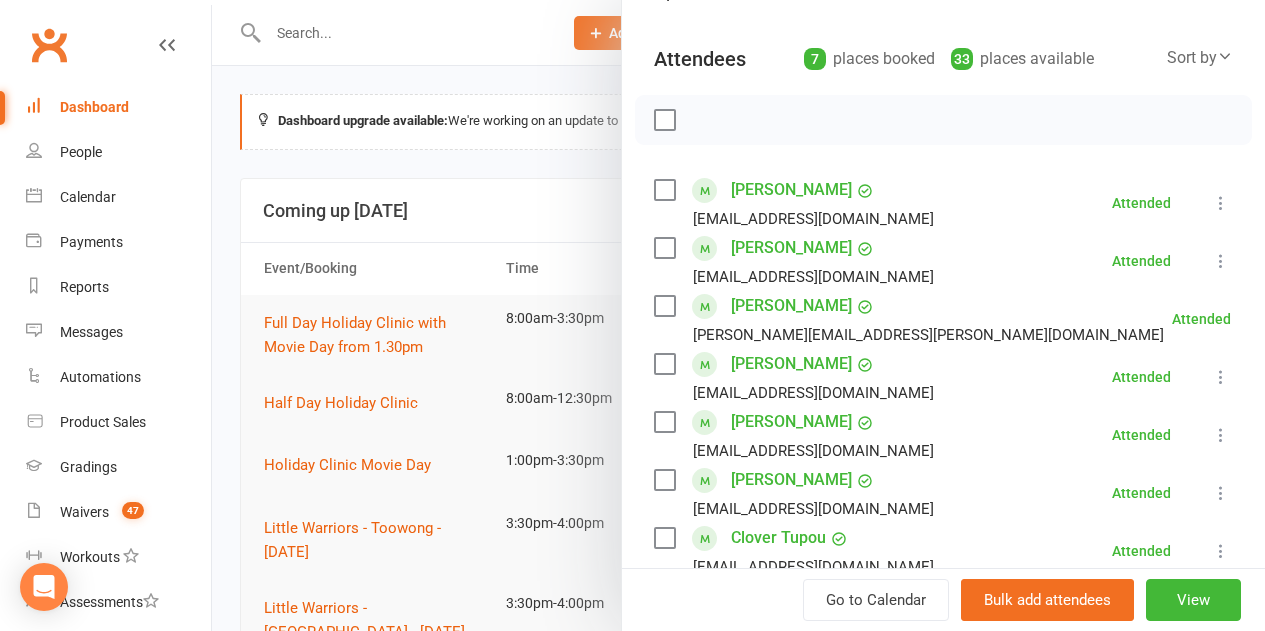scroll, scrollTop: 300, scrollLeft: 0, axis: vertical 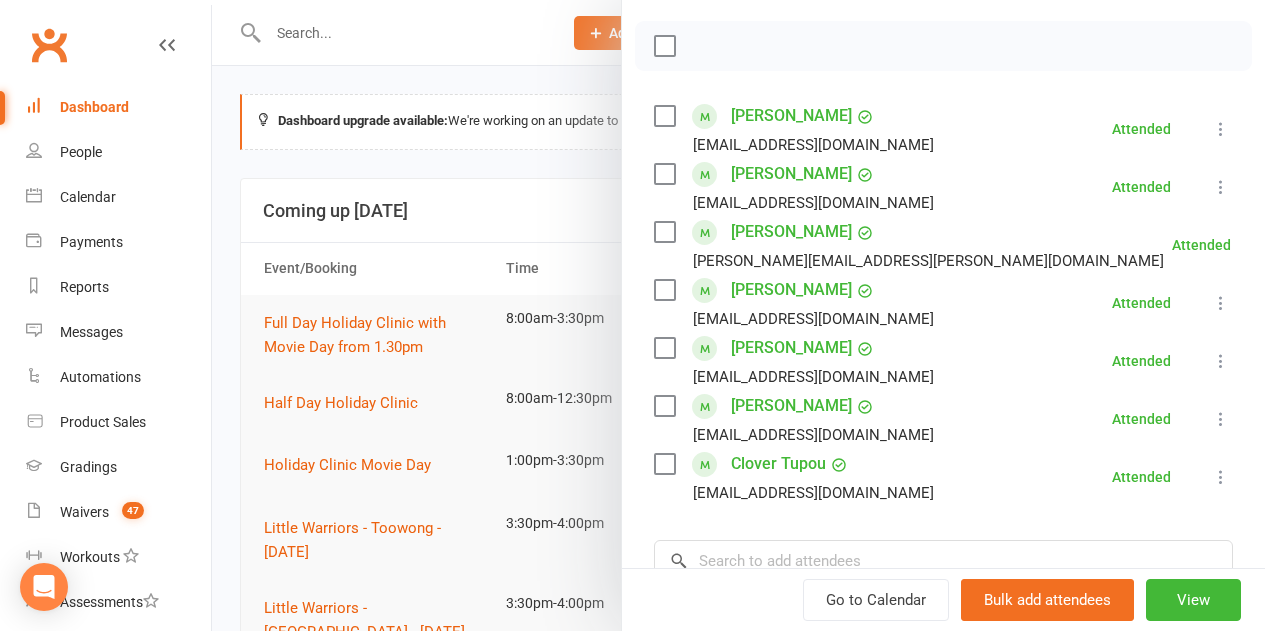 click at bounding box center (738, 315) 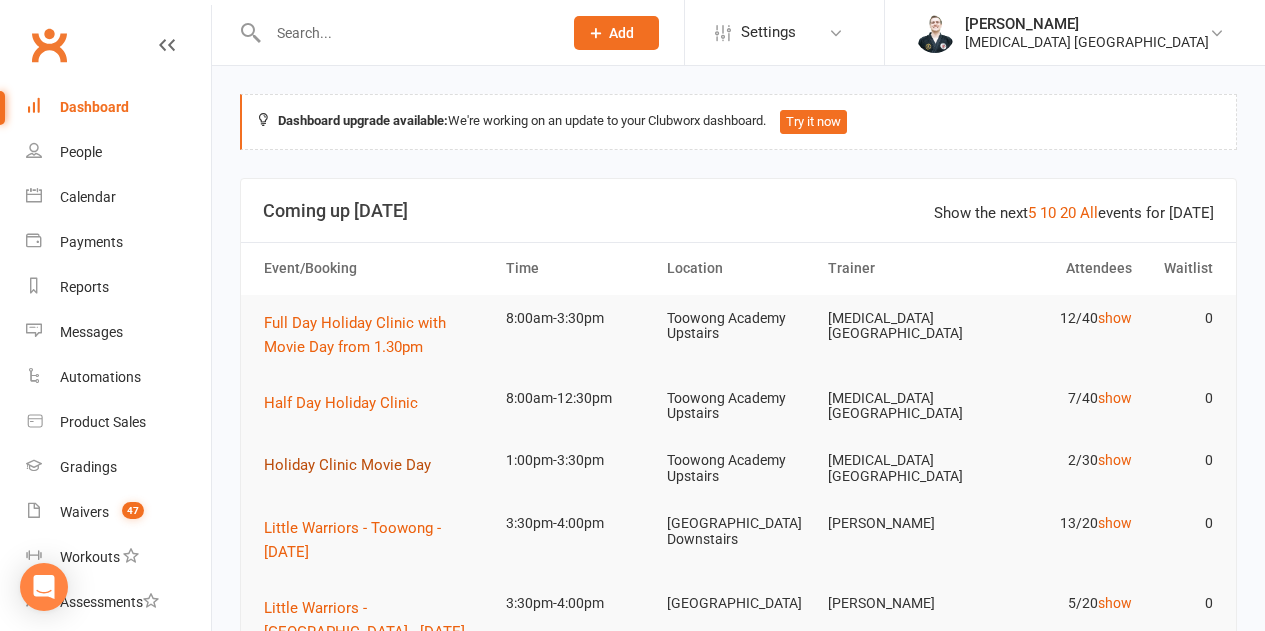 click on "Holiday Clinic Movie Day" at bounding box center [347, 465] 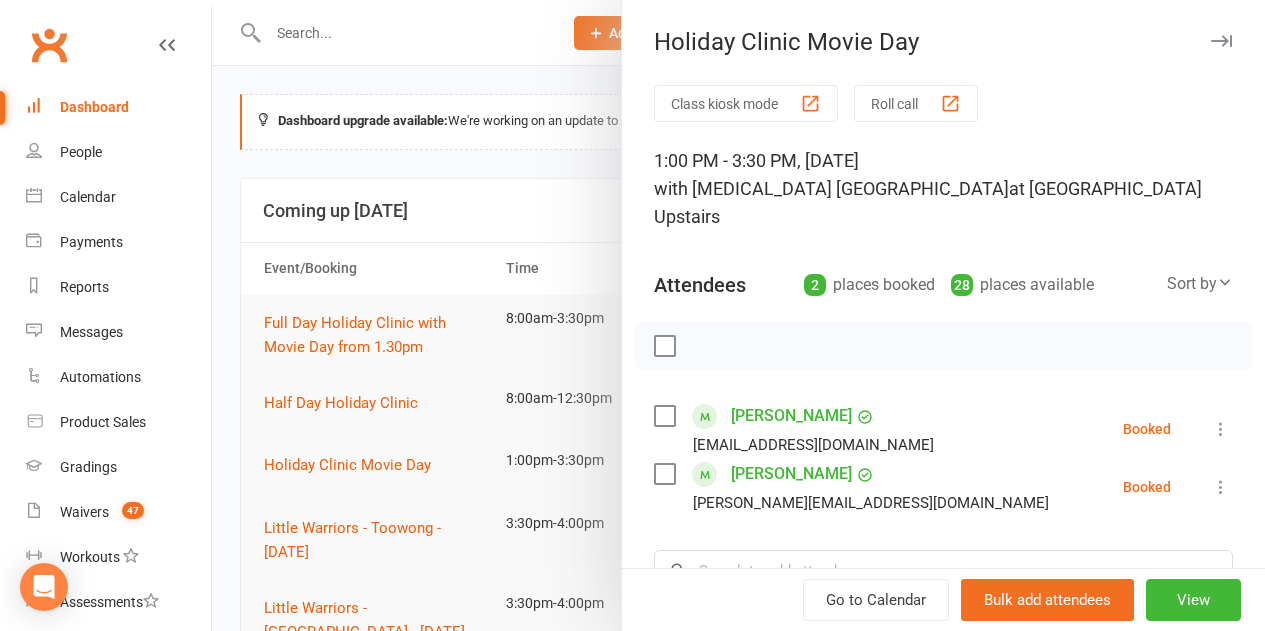 click at bounding box center [738, 315] 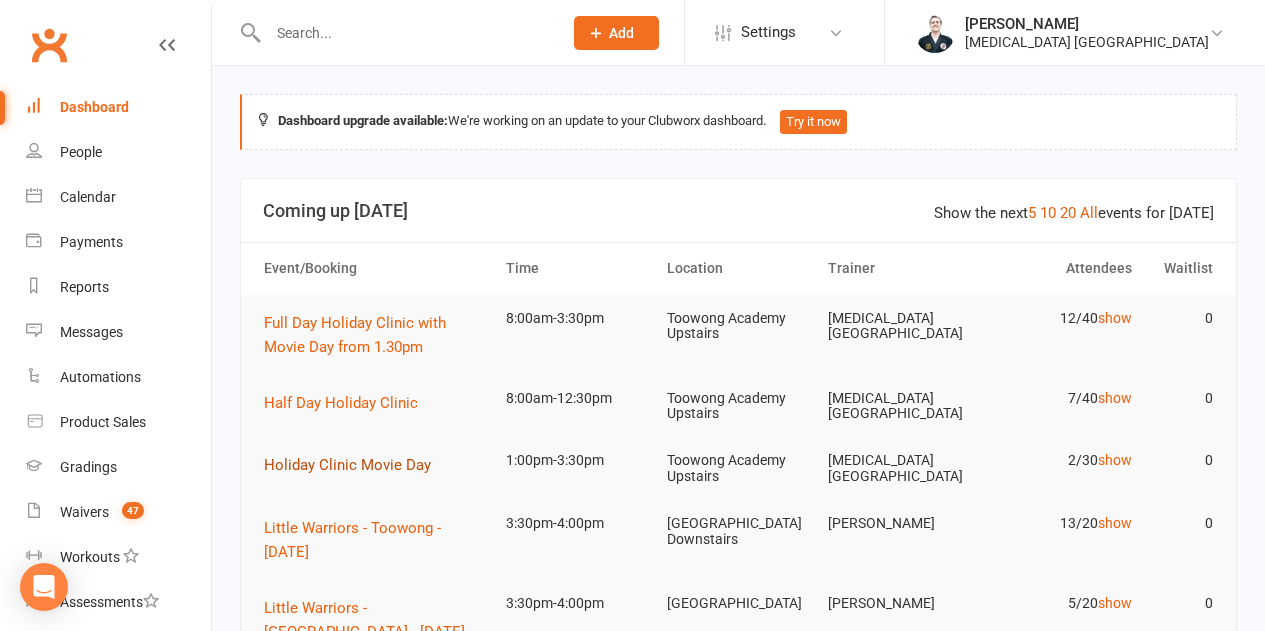 click on "Holiday Clinic Movie Day" at bounding box center [347, 465] 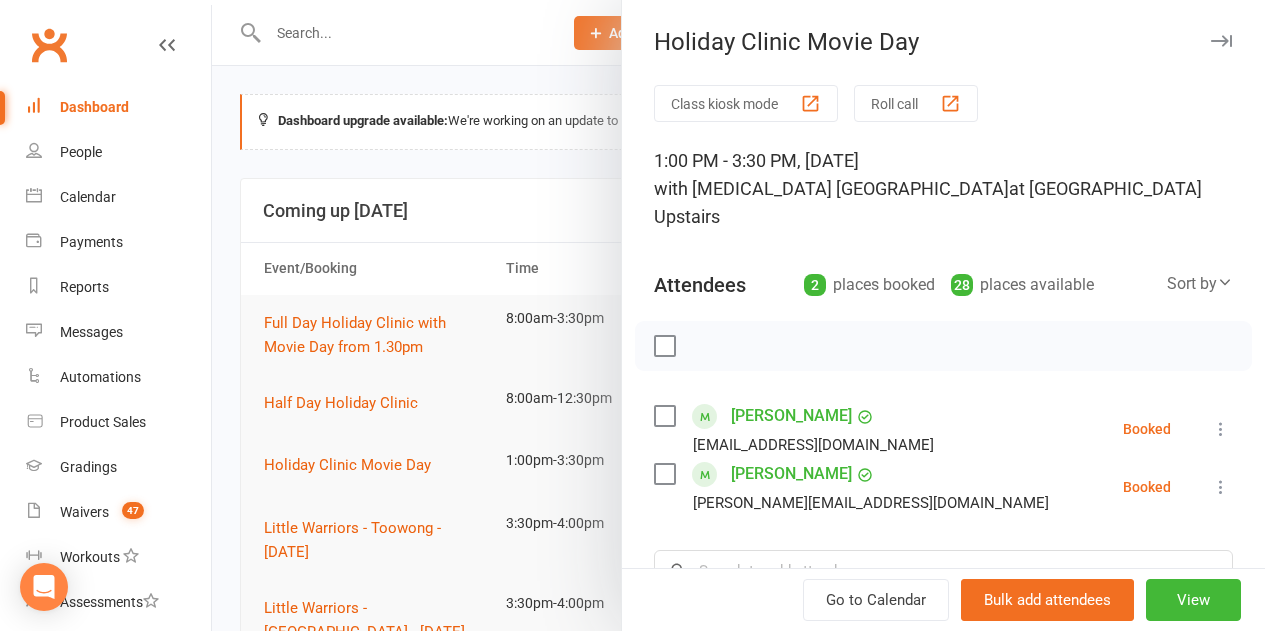 click at bounding box center (738, 315) 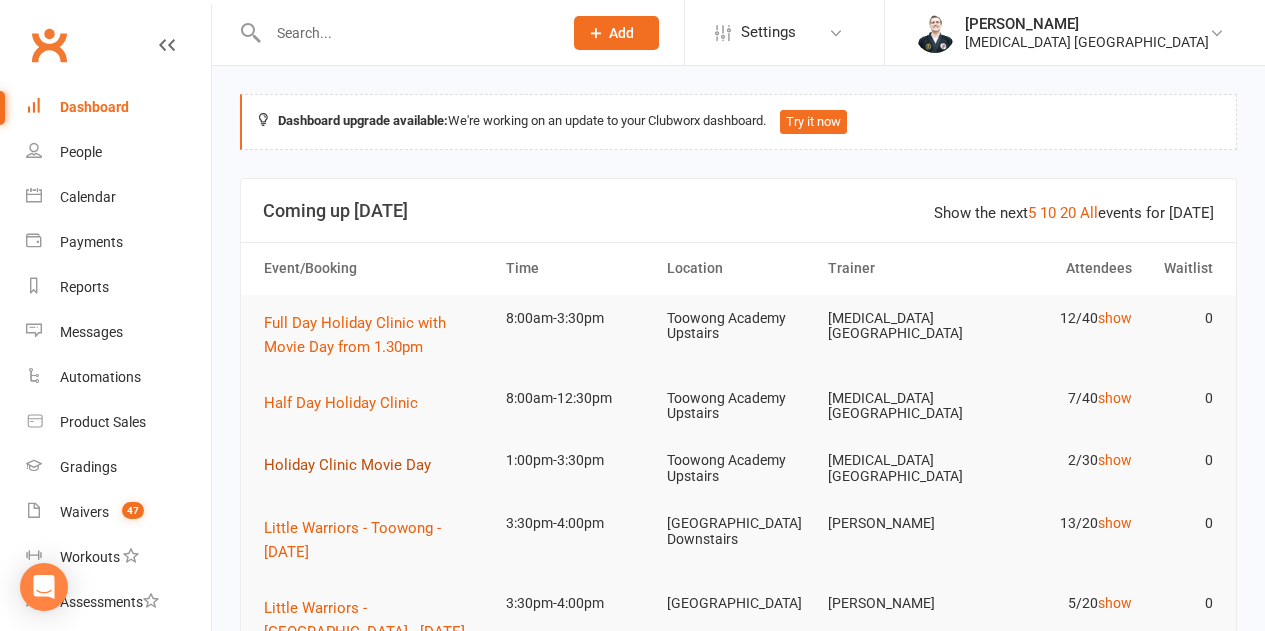 click on "Holiday Clinic Movie Day" at bounding box center [347, 465] 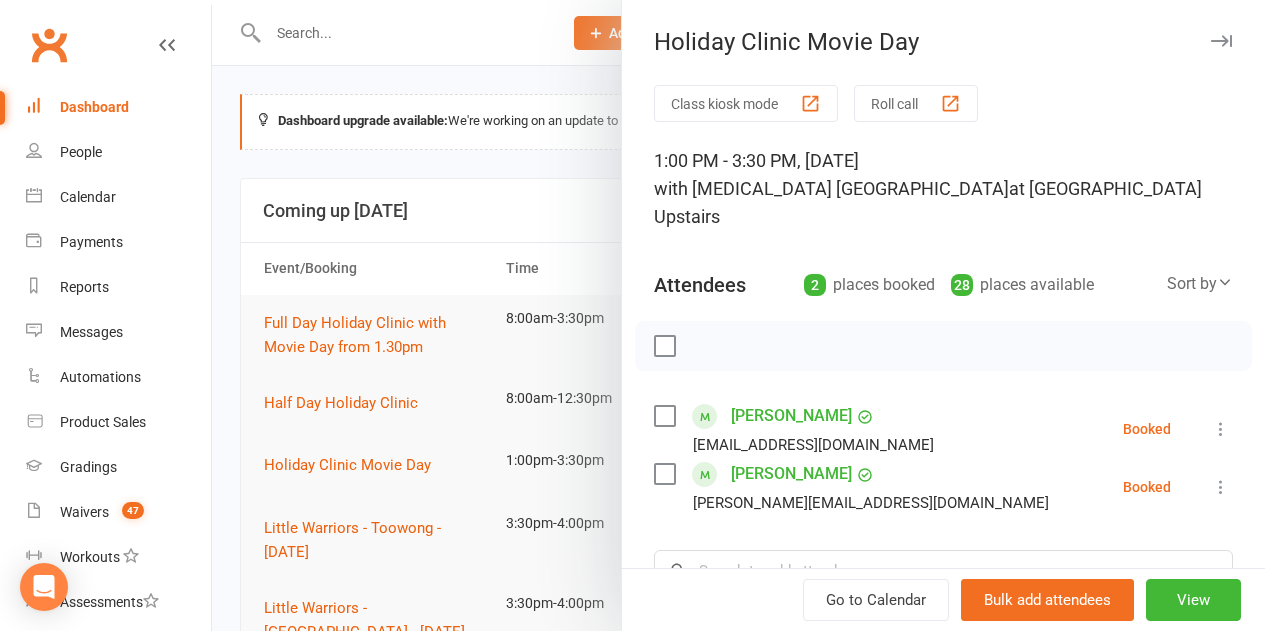 click at bounding box center [738, 315] 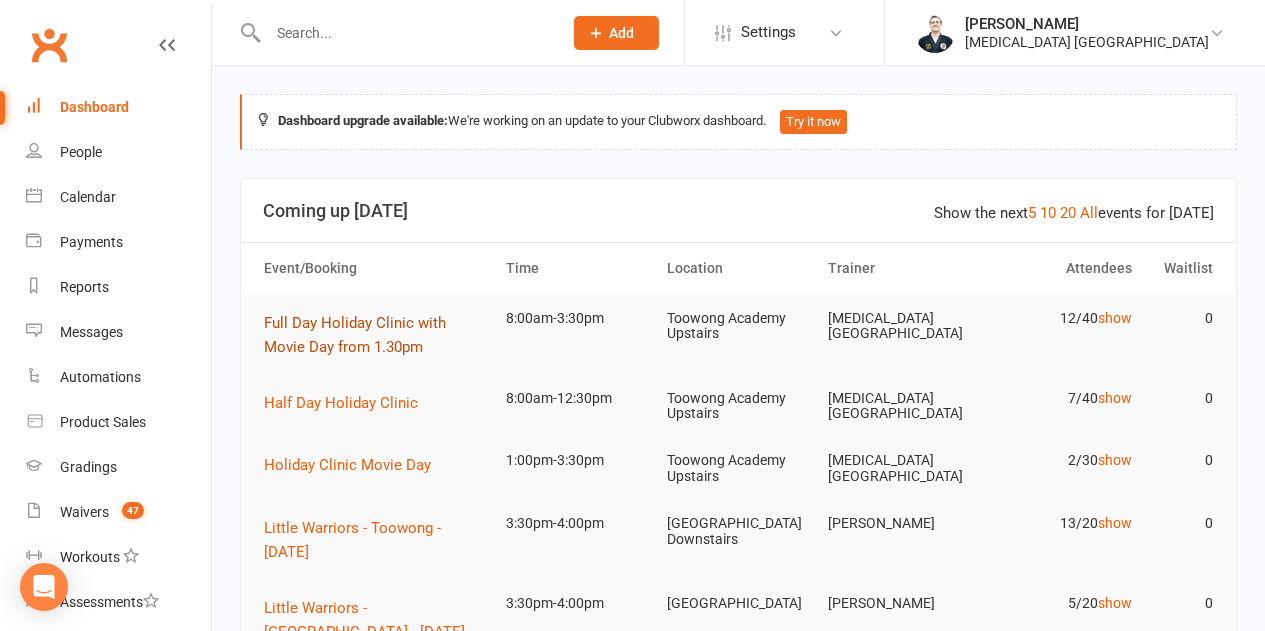 click on "Full Day Holiday Clinic with Movie Day from 1.30pm" at bounding box center (376, 335) 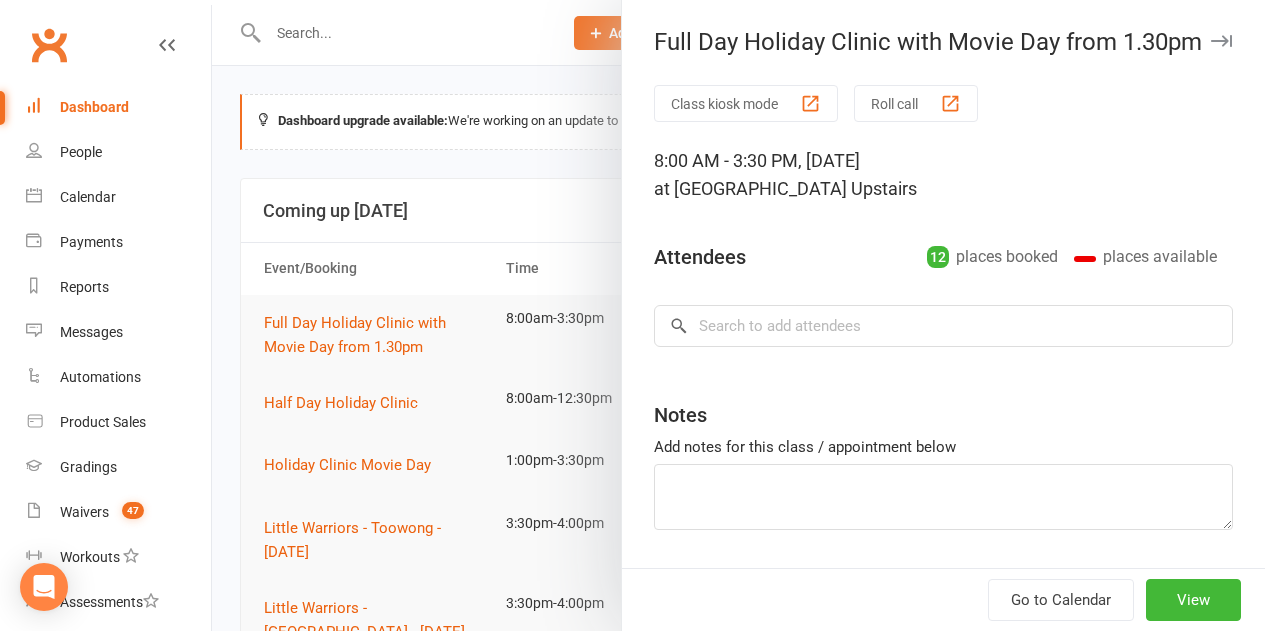 type on "[PERSON_NAME] and [PERSON_NAME] payment to be confirmed 3pm this afternoon." 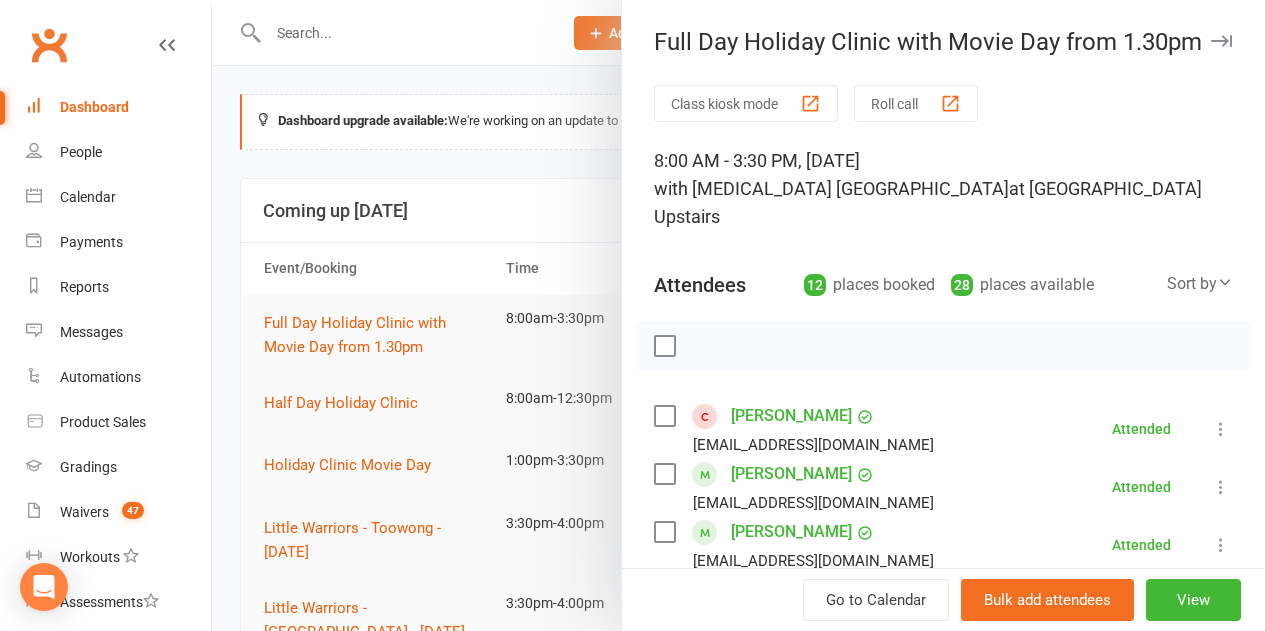 click at bounding box center (738, 315) 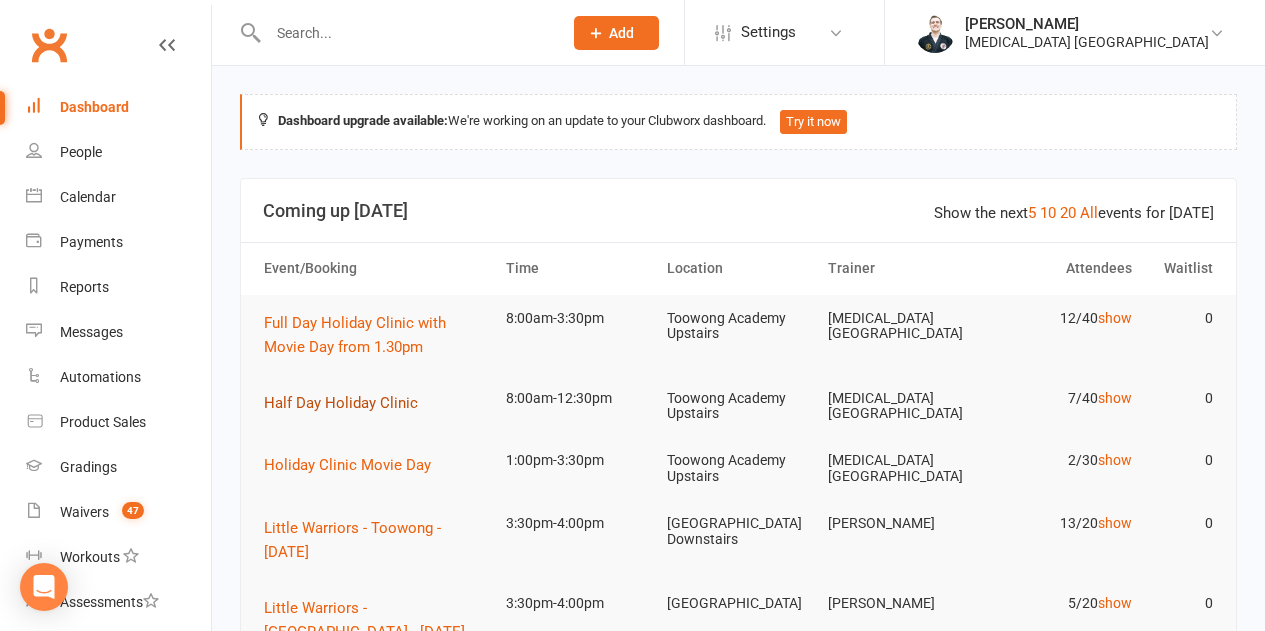 click on "Half Day Holiday Clinic" at bounding box center [341, 403] 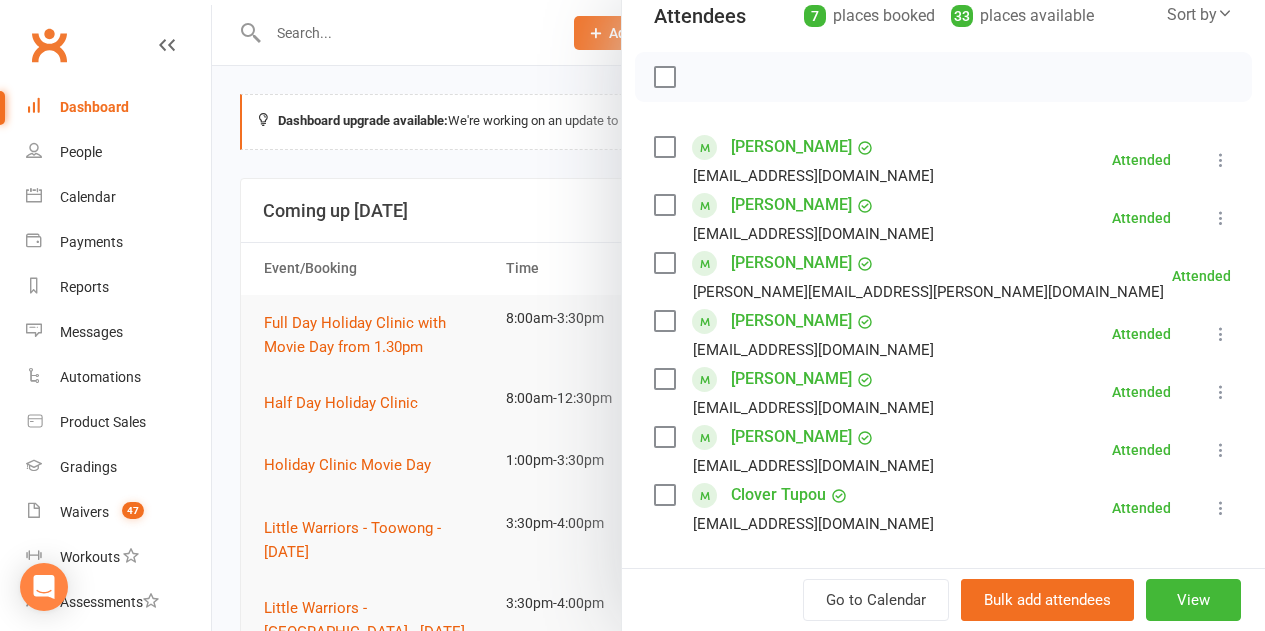 scroll, scrollTop: 169, scrollLeft: 0, axis: vertical 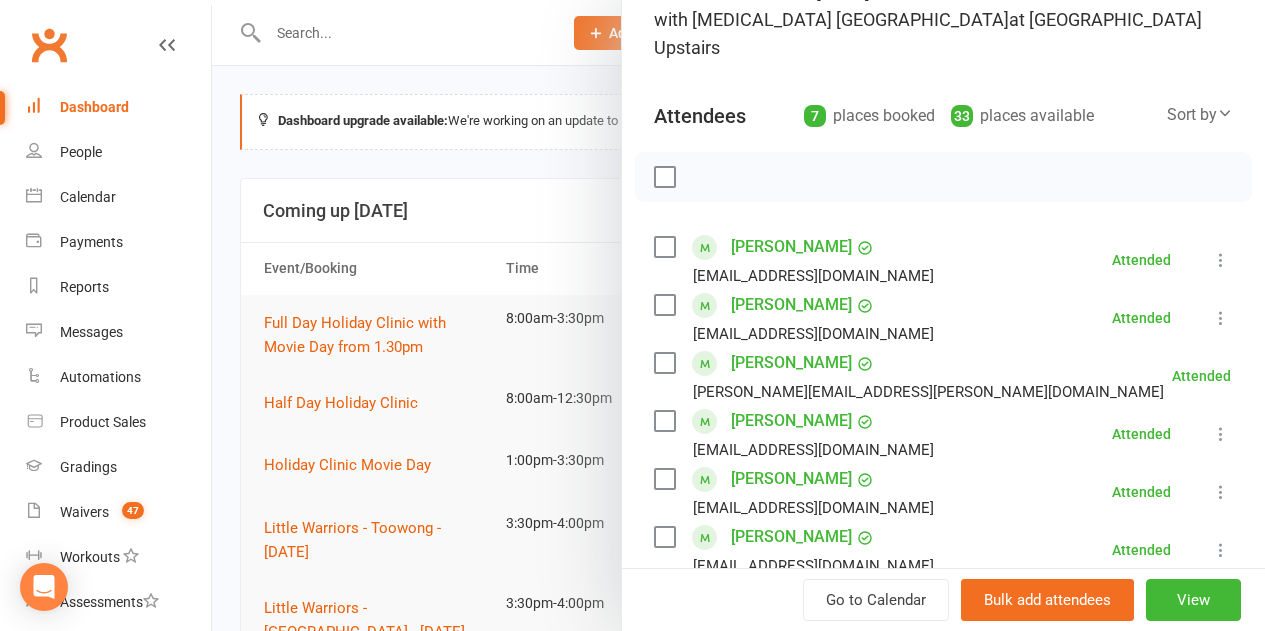click at bounding box center [738, 315] 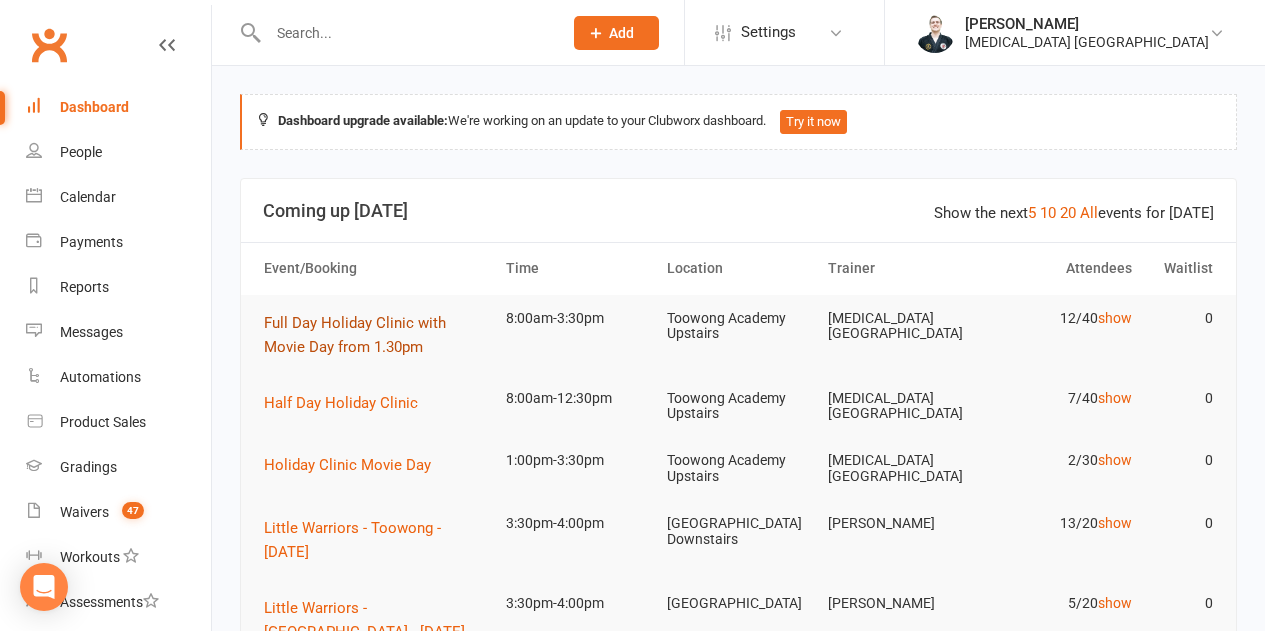 click on "Full Day Holiday Clinic with Movie Day from 1.30pm" at bounding box center (355, 335) 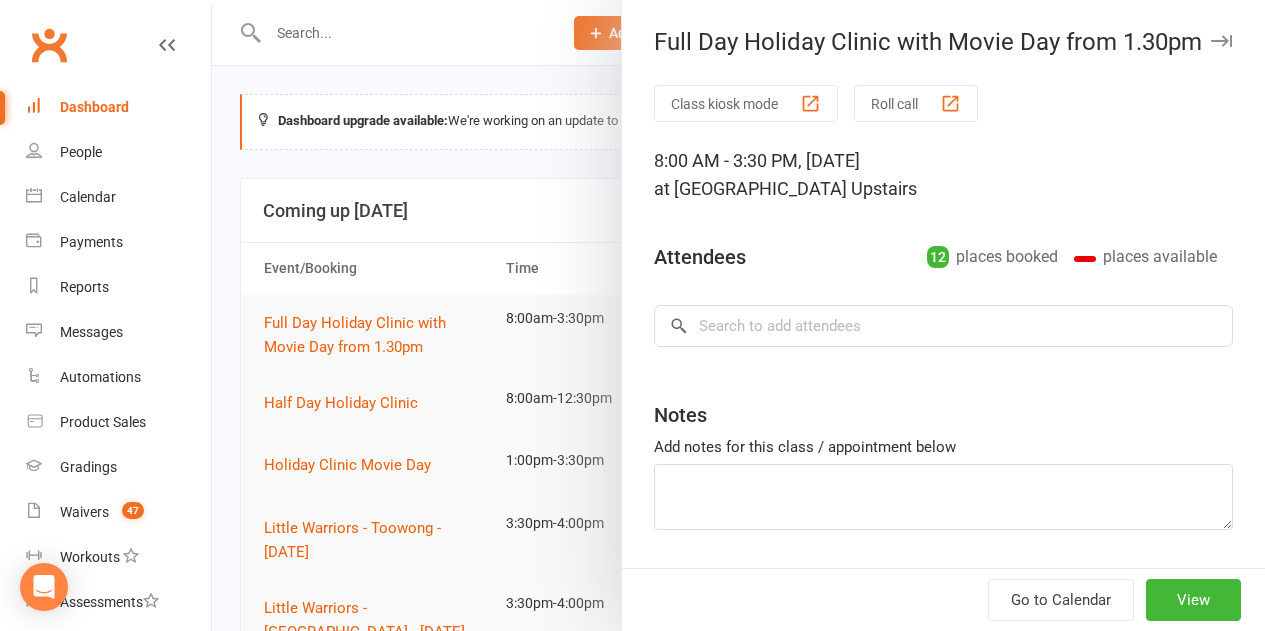 type on "[PERSON_NAME] and [PERSON_NAME] payment to be confirmed 3pm this afternoon." 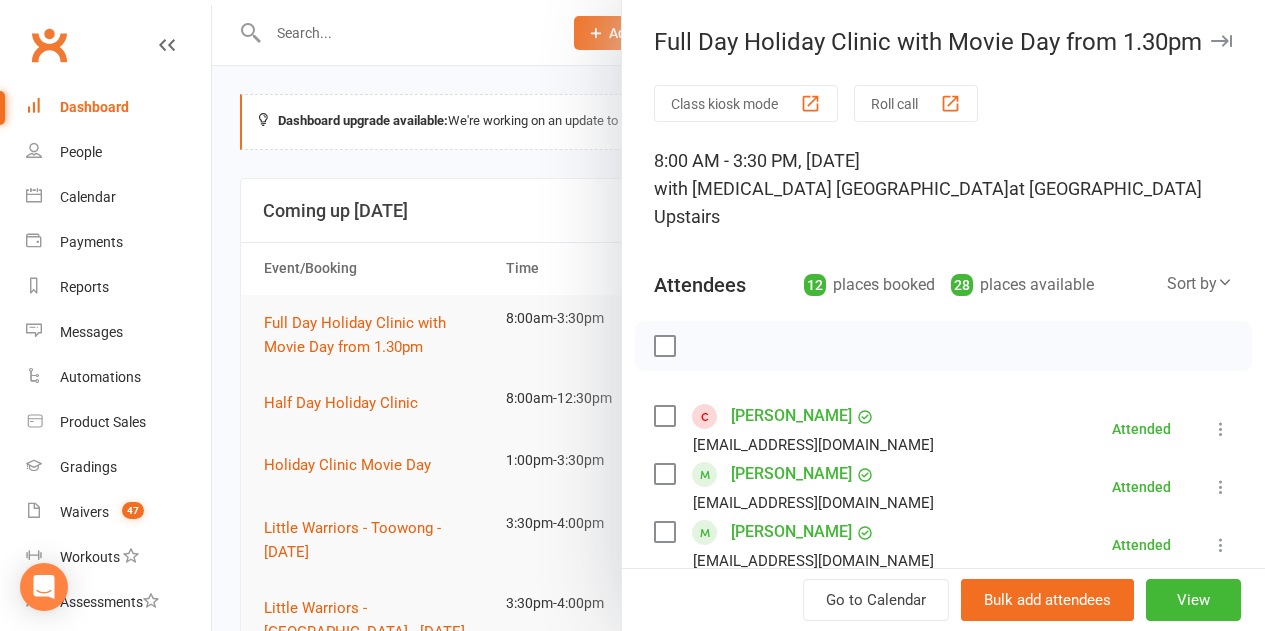 click at bounding box center [738, 315] 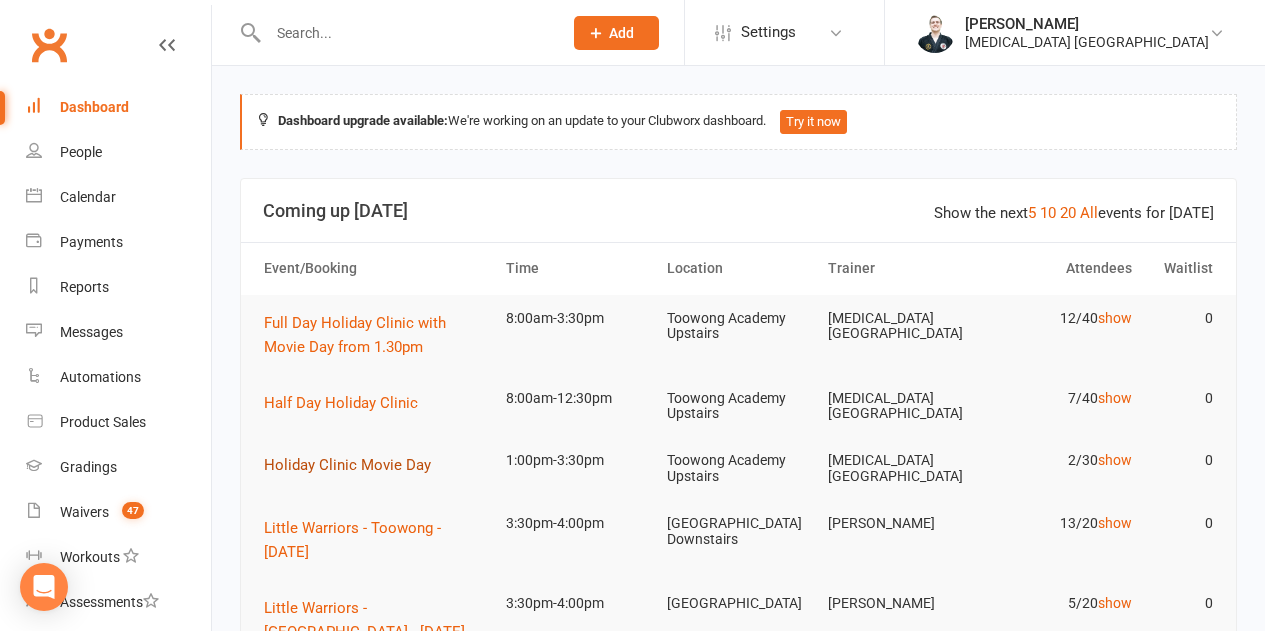 click on "Holiday Clinic Movie Day" at bounding box center [347, 465] 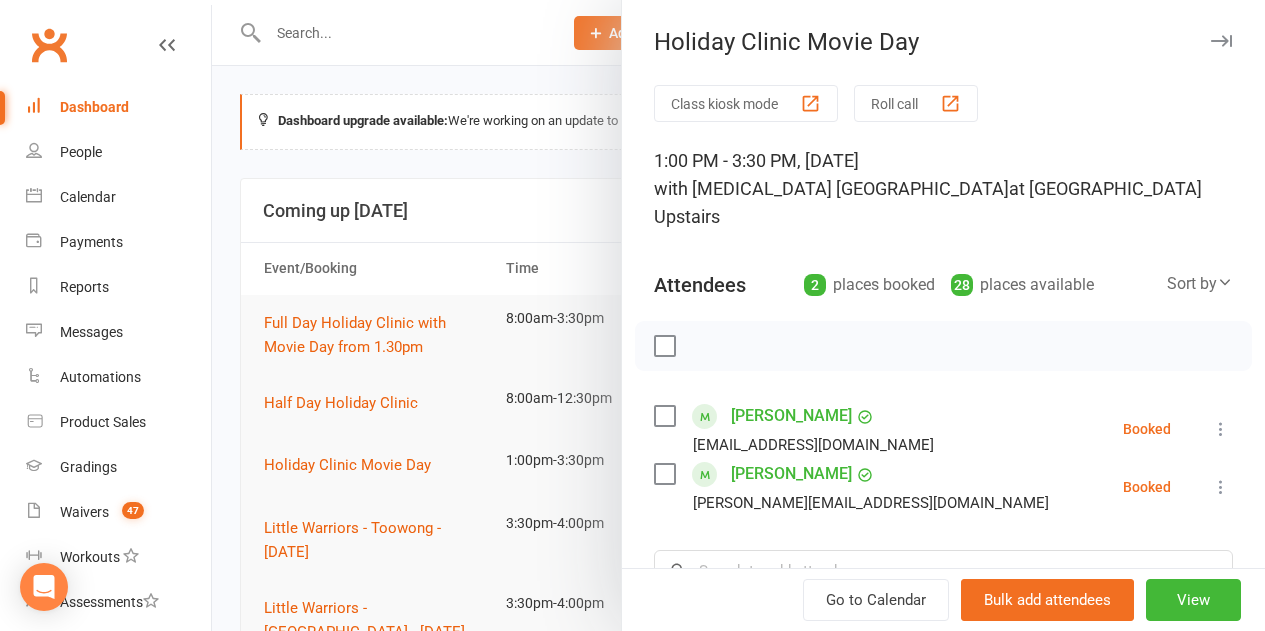 click at bounding box center [738, 315] 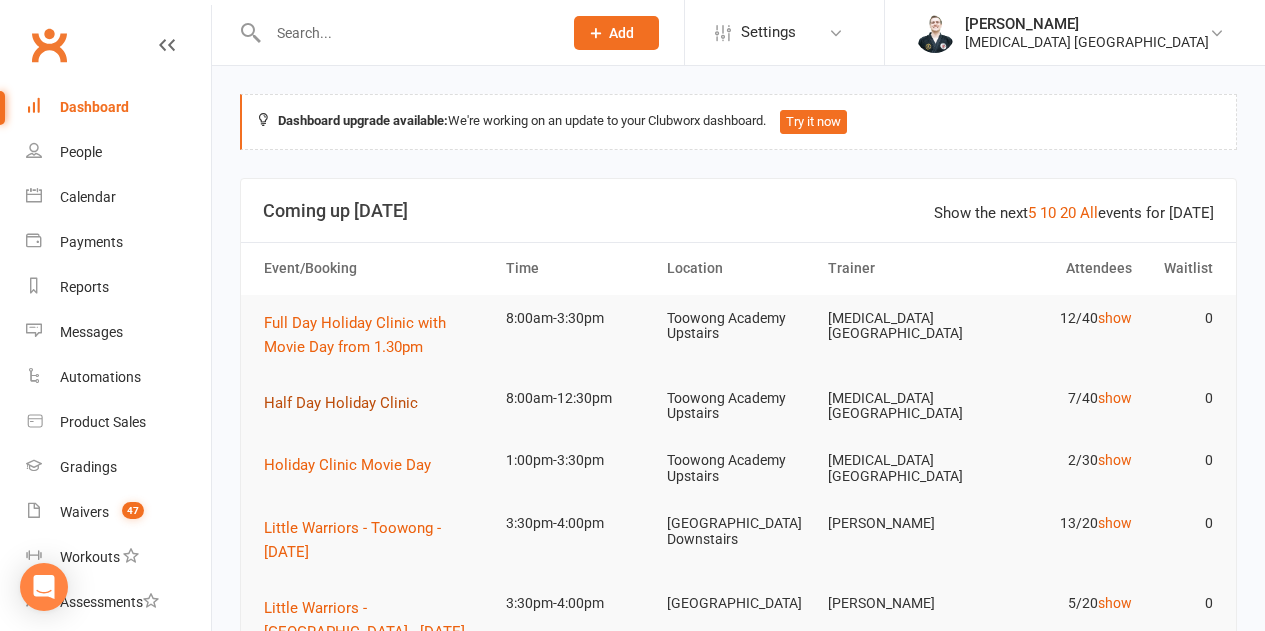click on "Half Day Holiday Clinic" at bounding box center [341, 403] 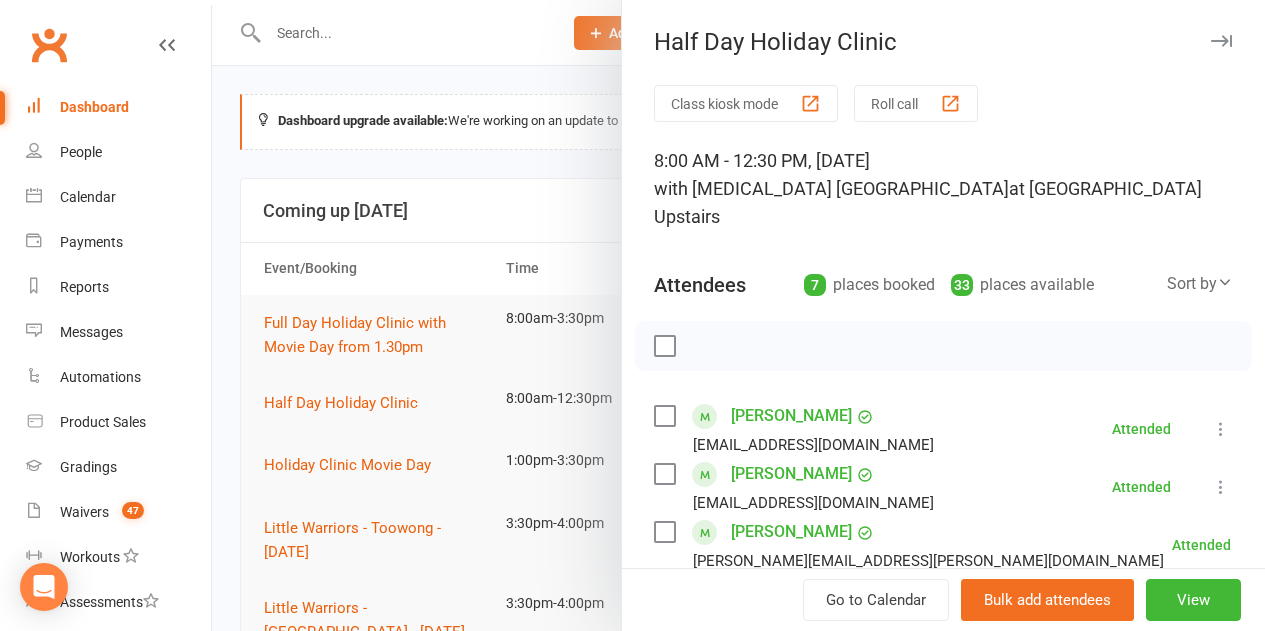 click at bounding box center (738, 315) 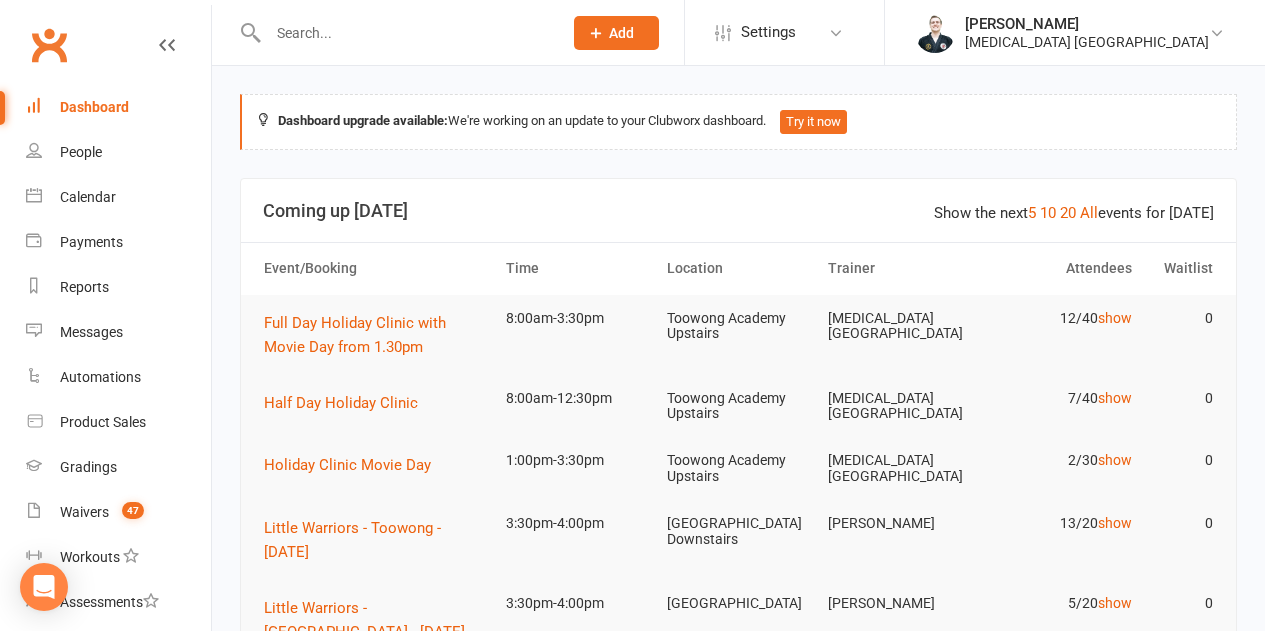 click on "Half Day Holiday Clinic" at bounding box center [376, 403] 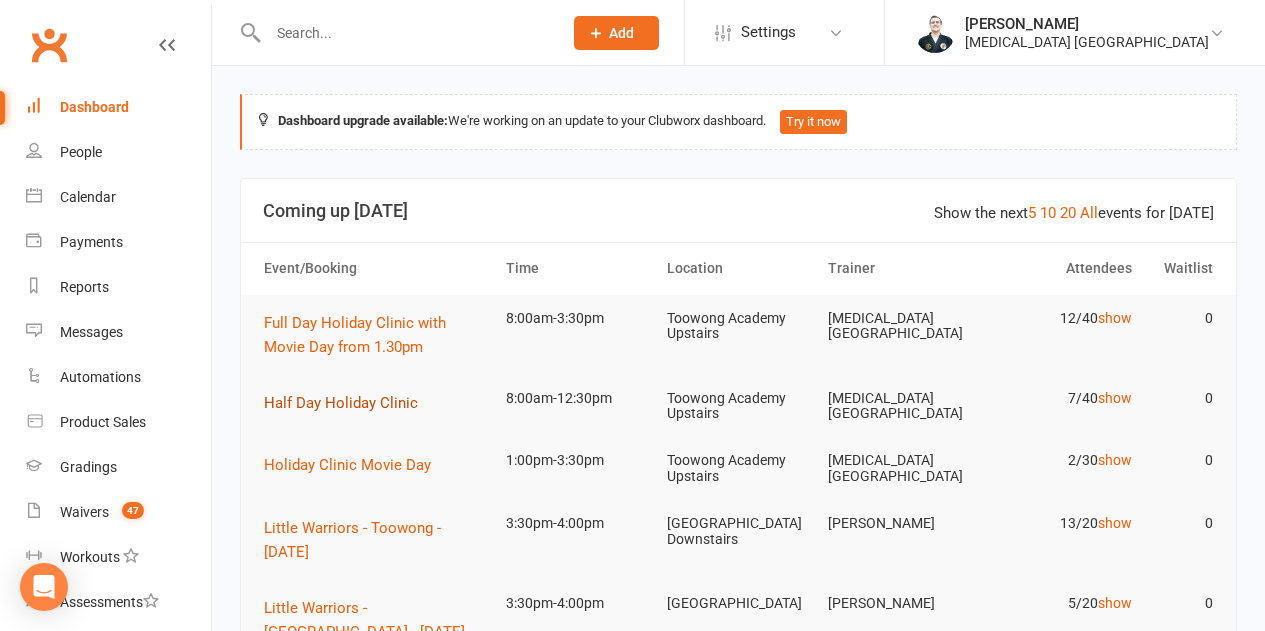 click on "Half Day Holiday Clinic" at bounding box center [348, 403] 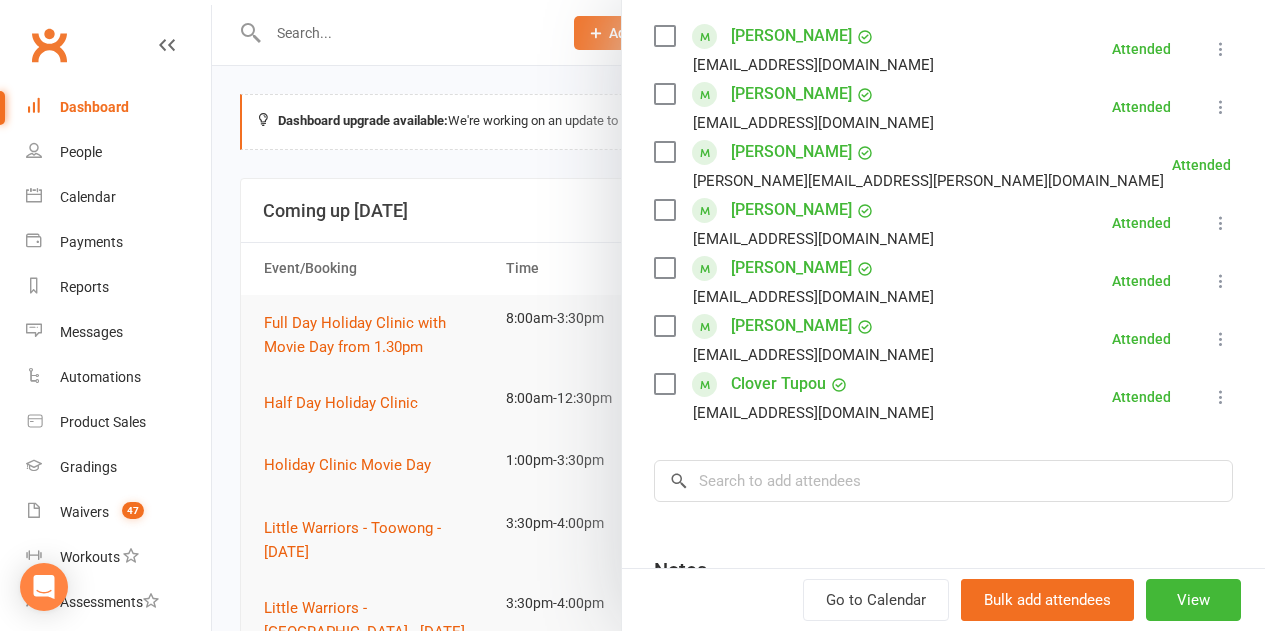 scroll, scrollTop: 400, scrollLeft: 0, axis: vertical 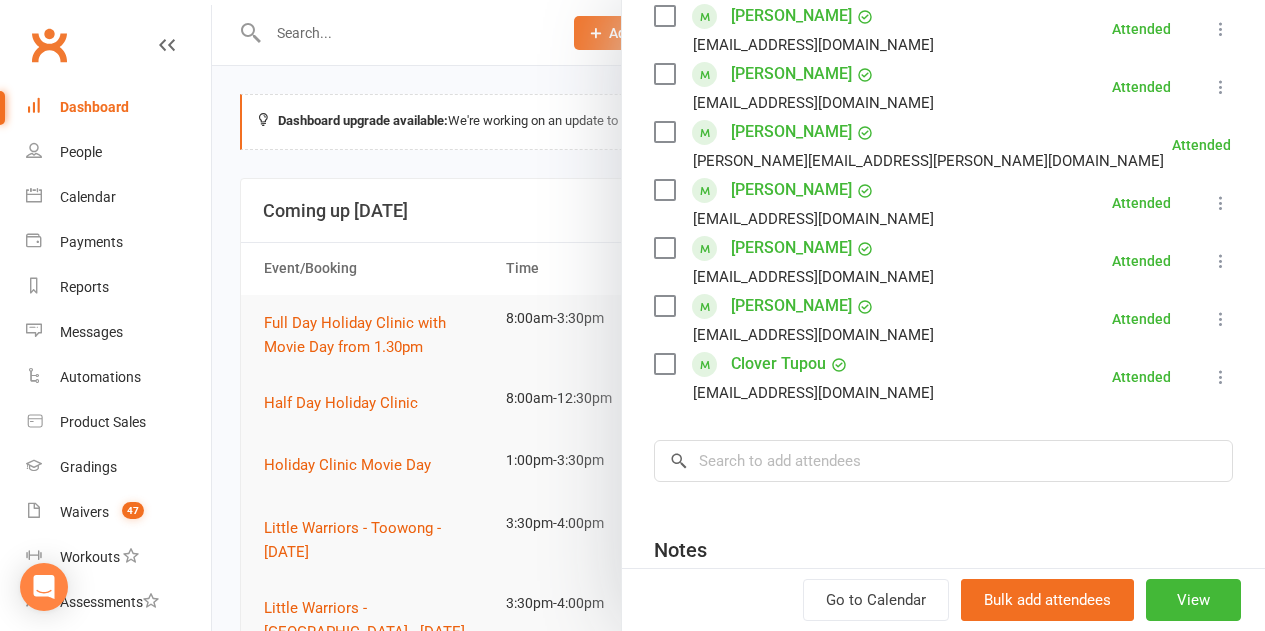 click at bounding box center [738, 315] 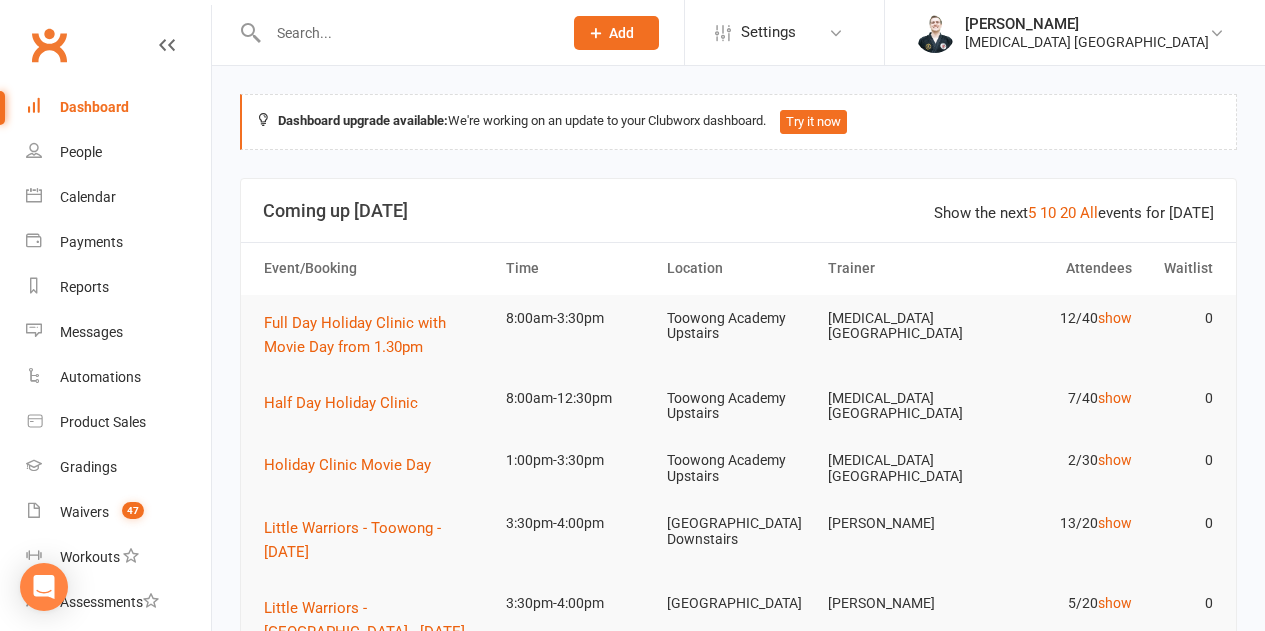 click on "Show the next  5   10   20   All  events for [DATE] Coming up [DATE]" at bounding box center [738, 211] 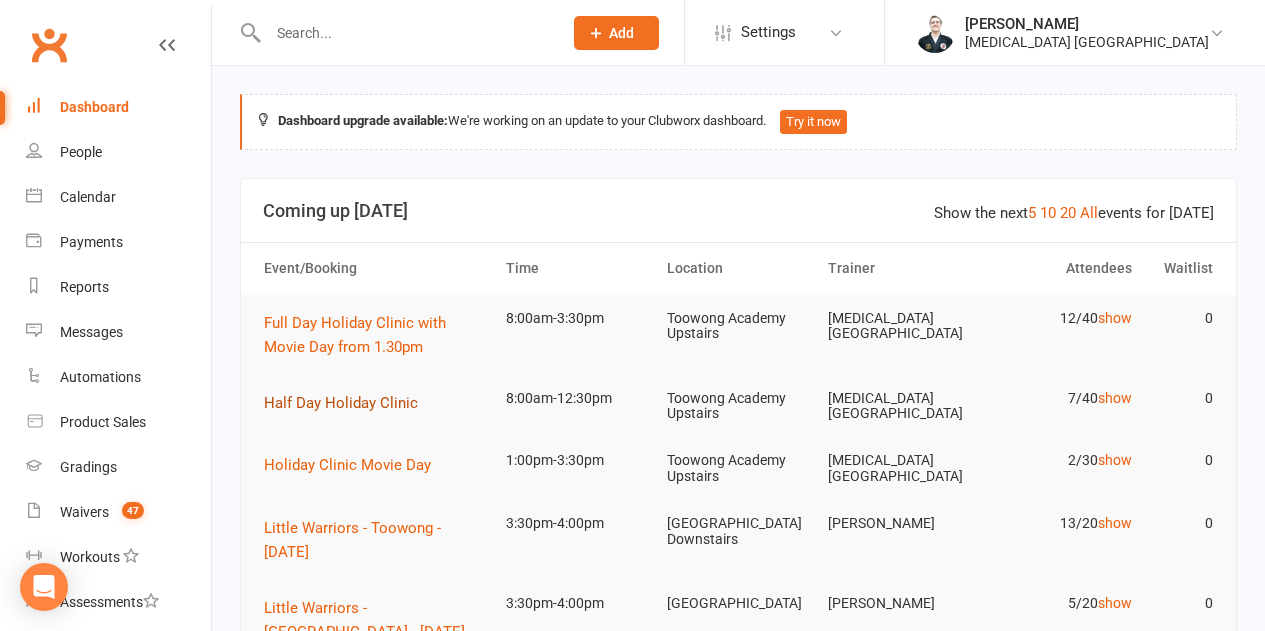click on "Half Day Holiday Clinic" at bounding box center (341, 403) 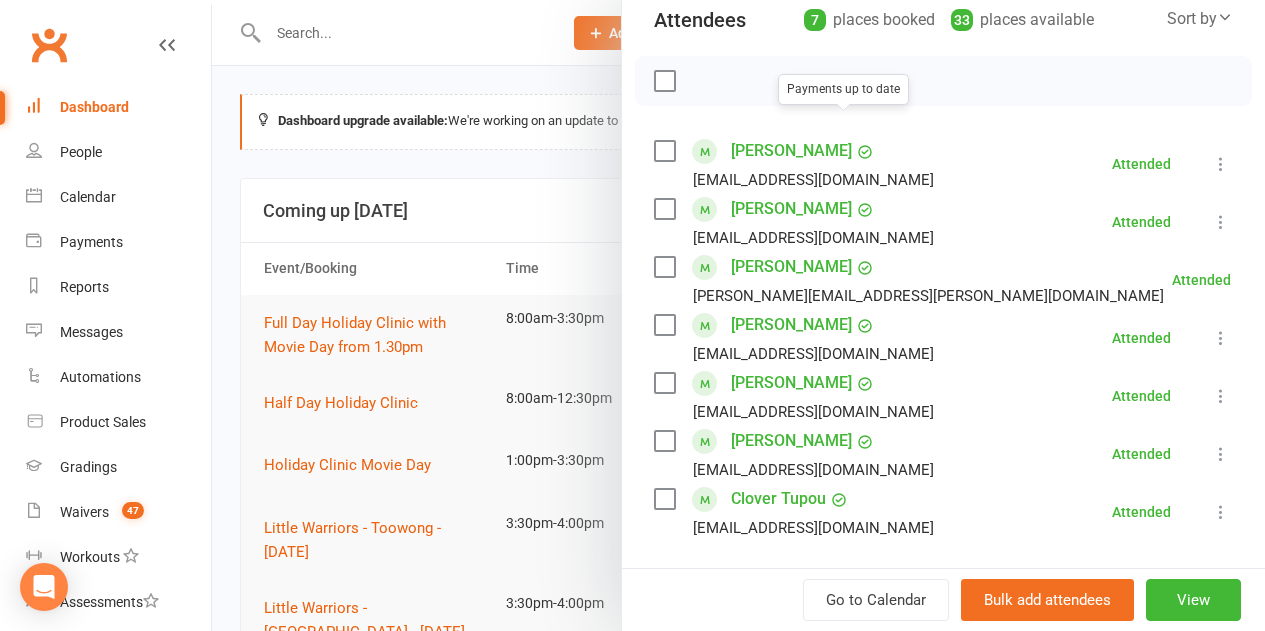 scroll, scrollTop: 300, scrollLeft: 0, axis: vertical 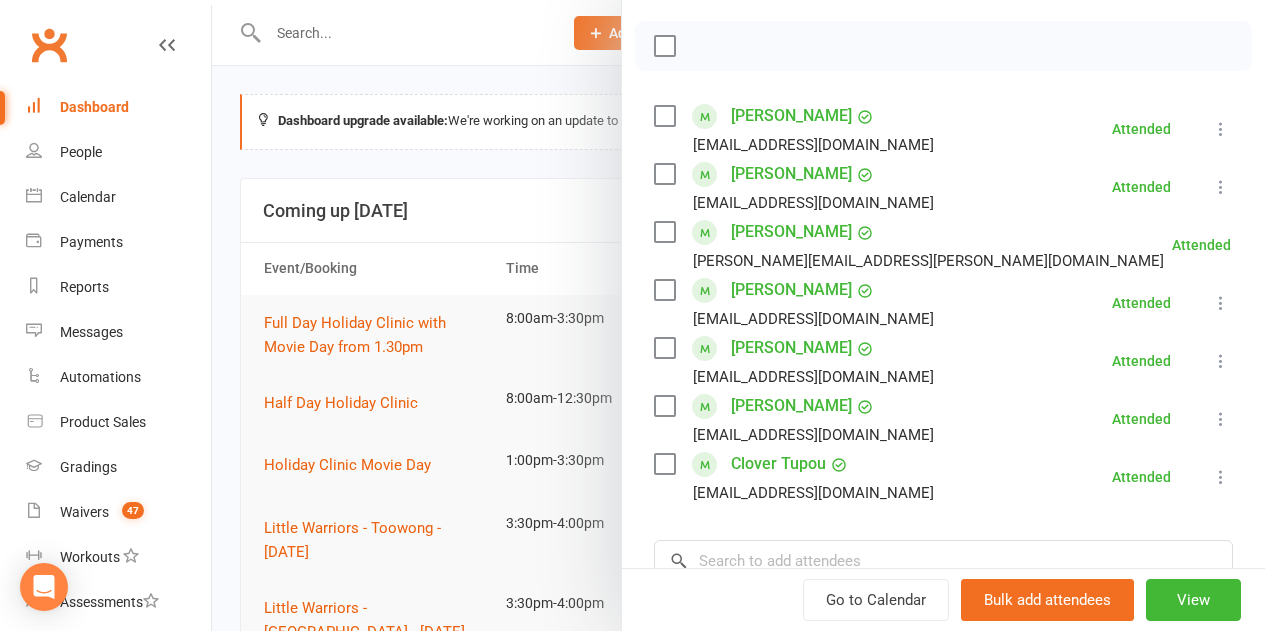 click at bounding box center [738, 315] 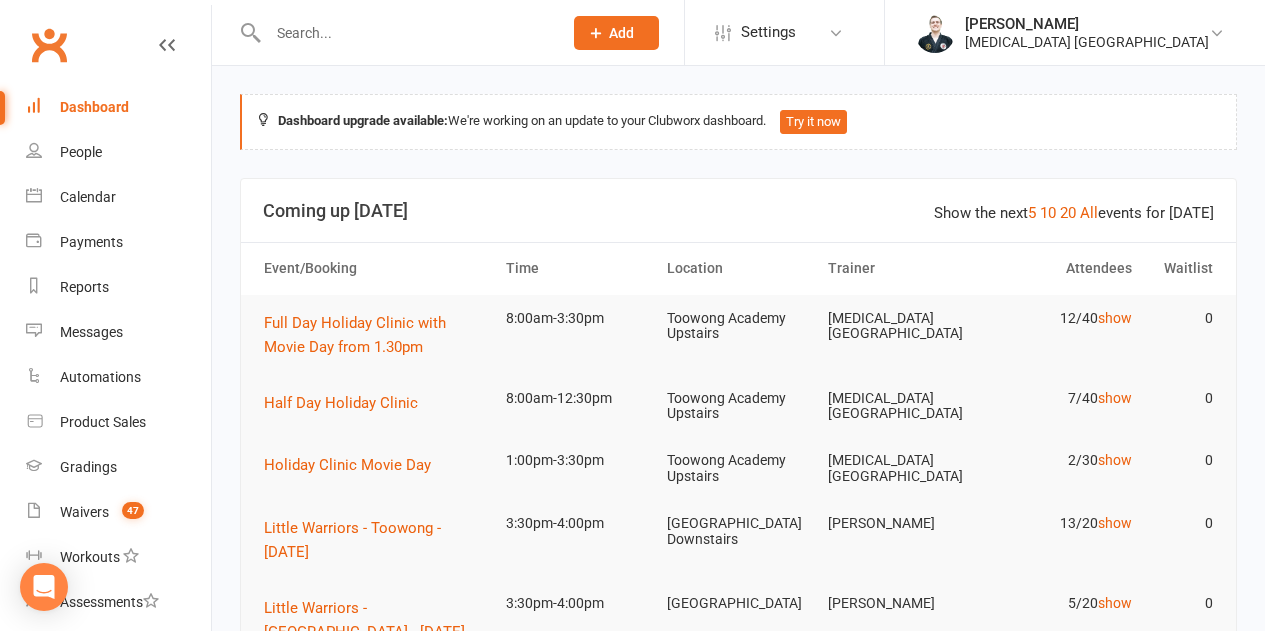 click at bounding box center [405, 33] 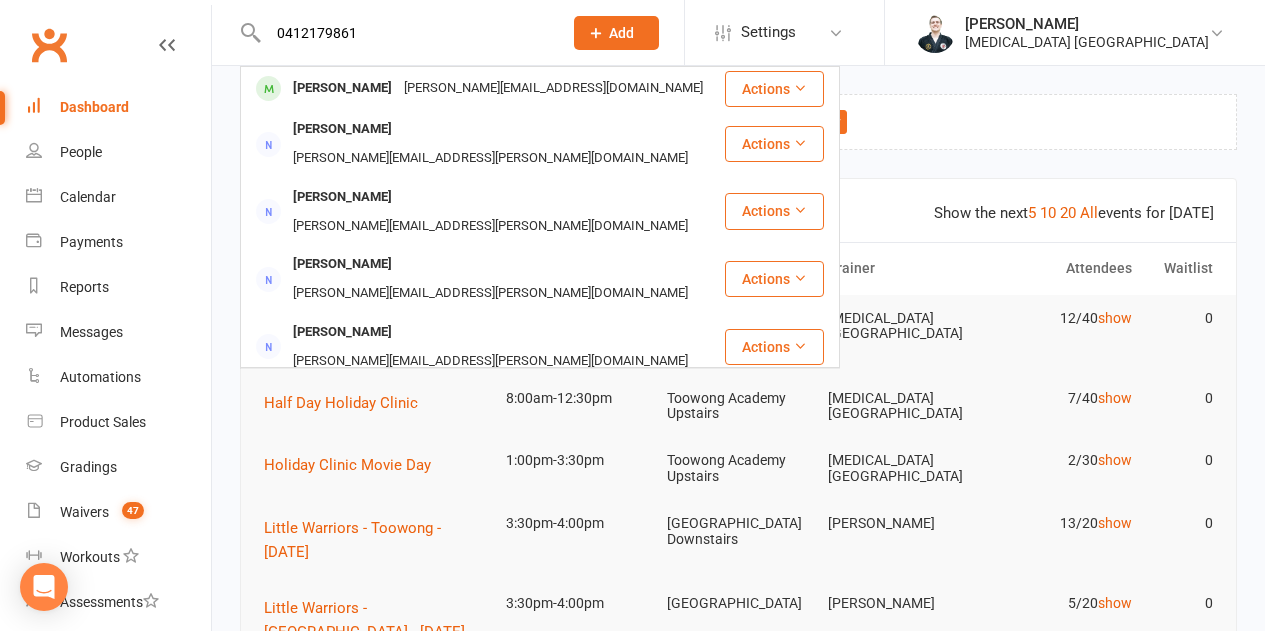 type on "0412179861" 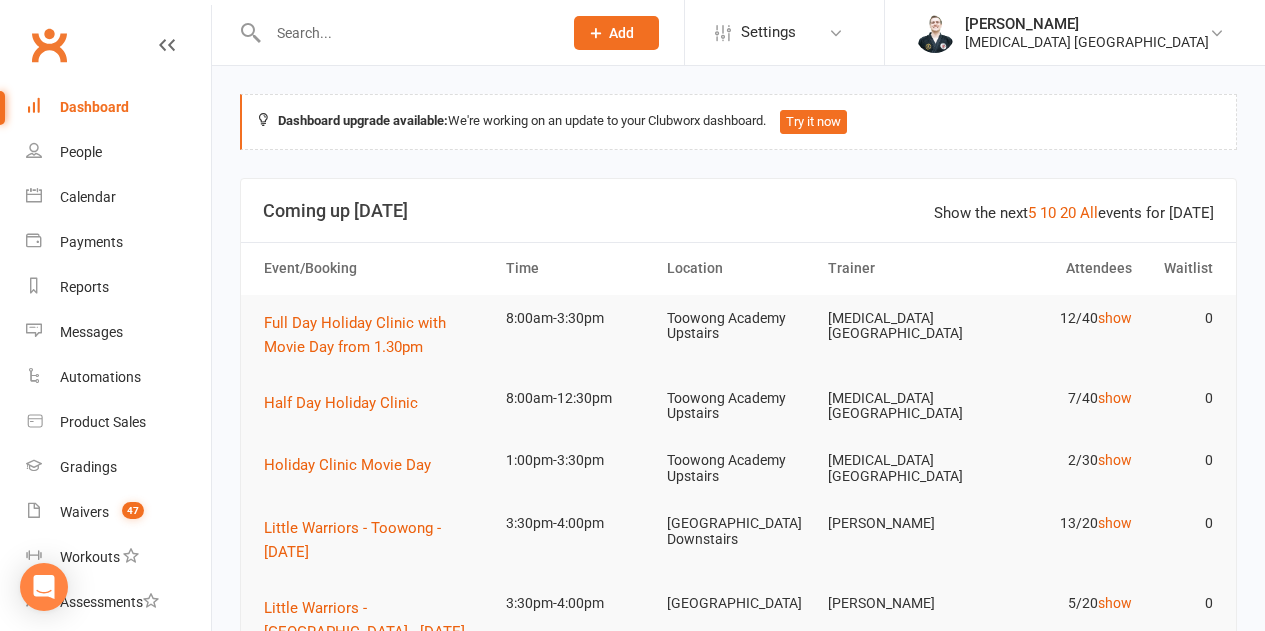 click at bounding box center (405, 33) 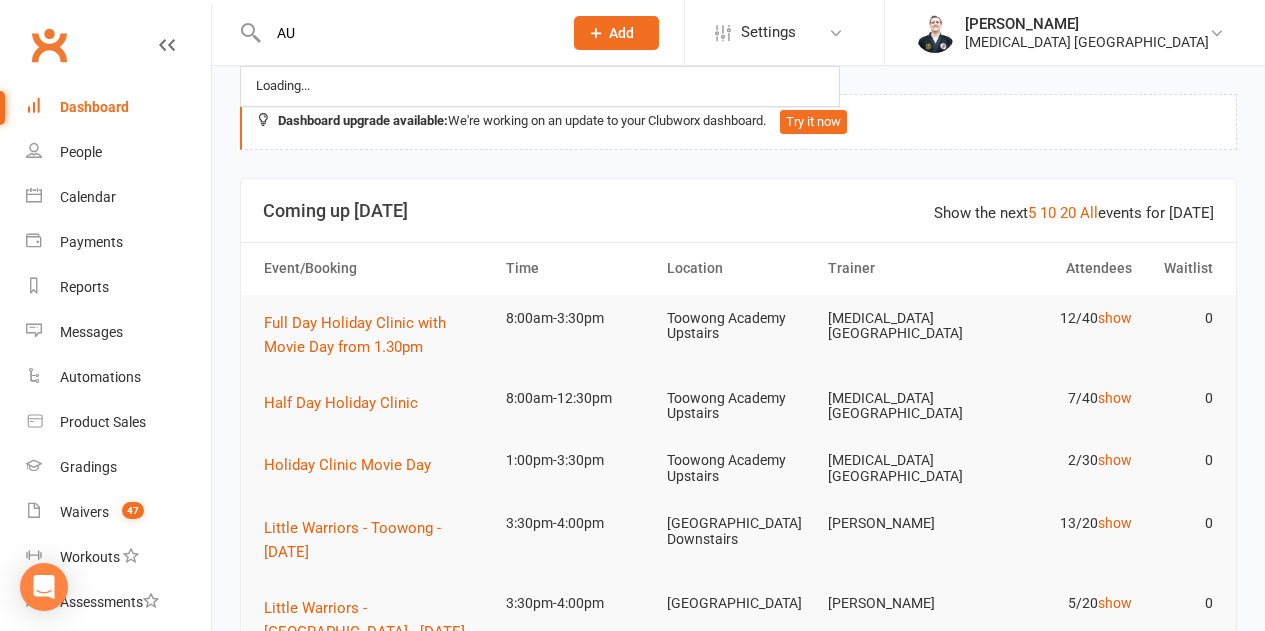 type on "A" 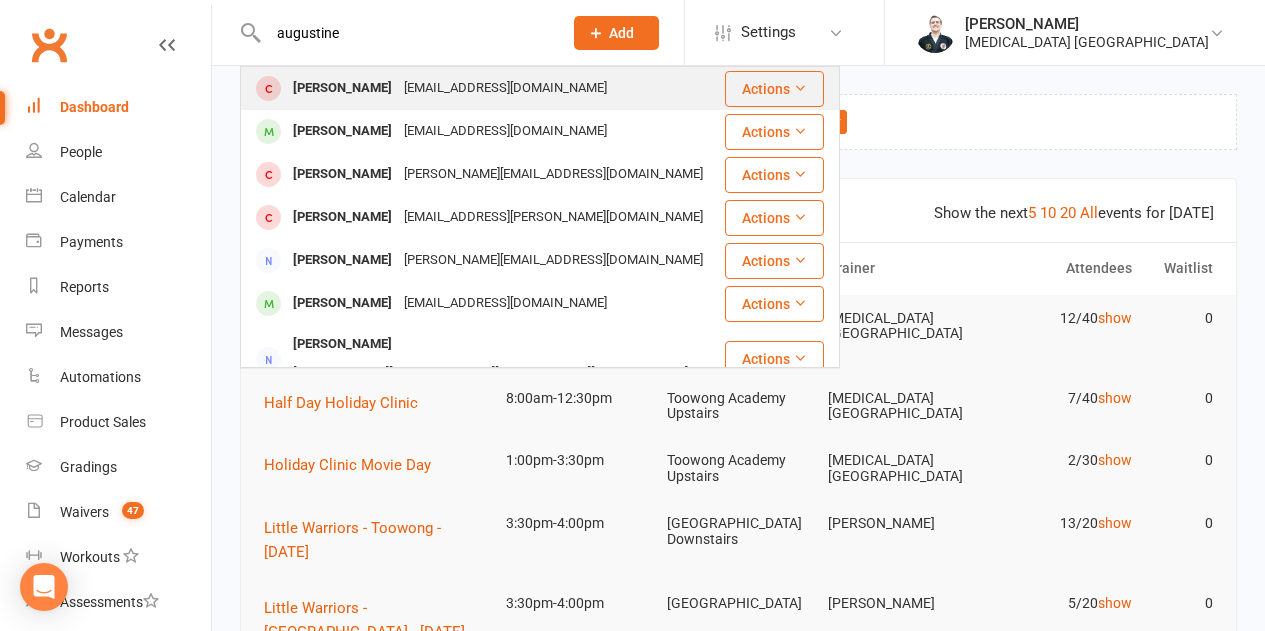 type on "augustine" 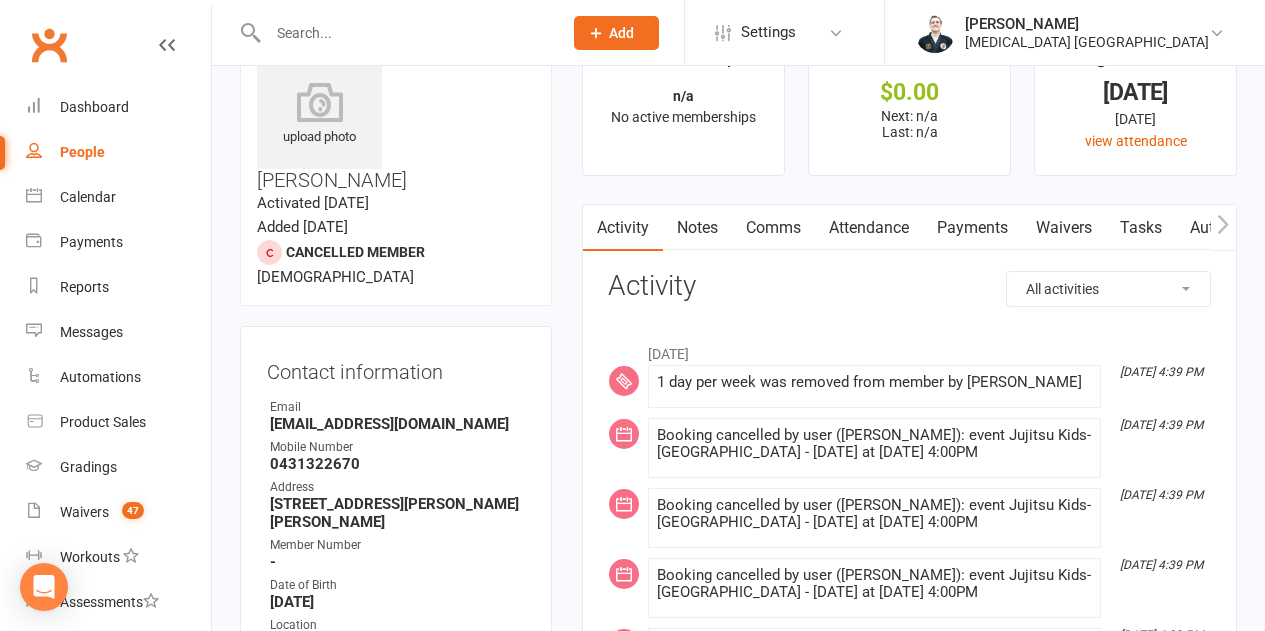 scroll, scrollTop: 100, scrollLeft: 0, axis: vertical 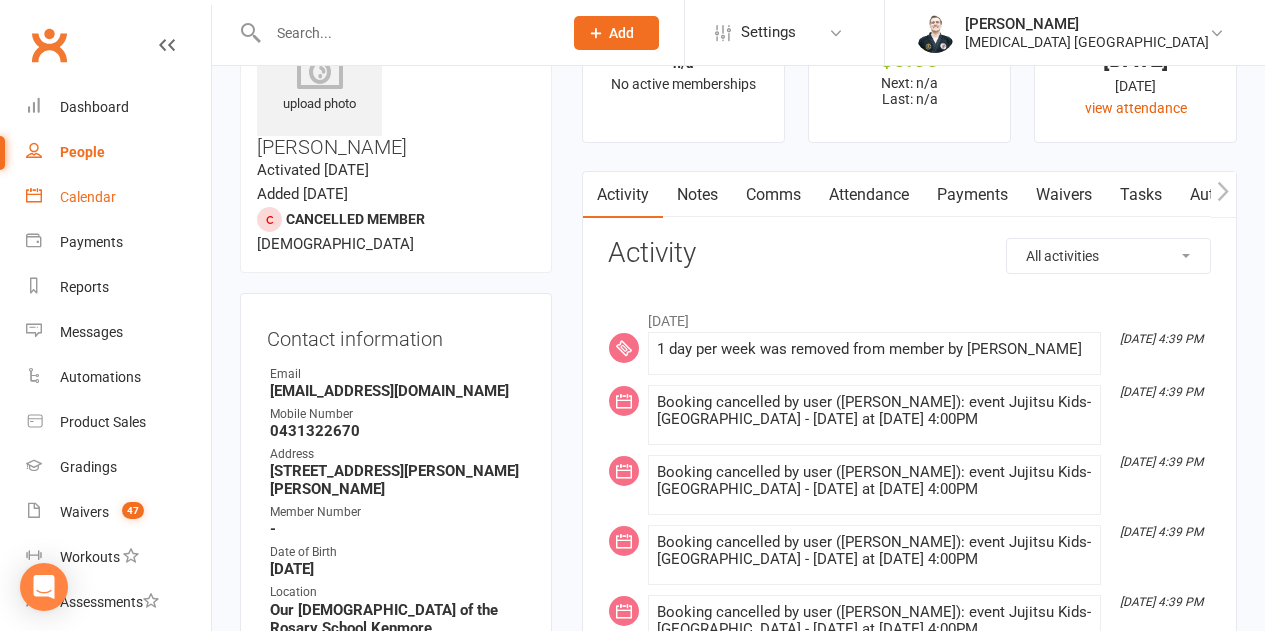 click on "Calendar" at bounding box center [118, 197] 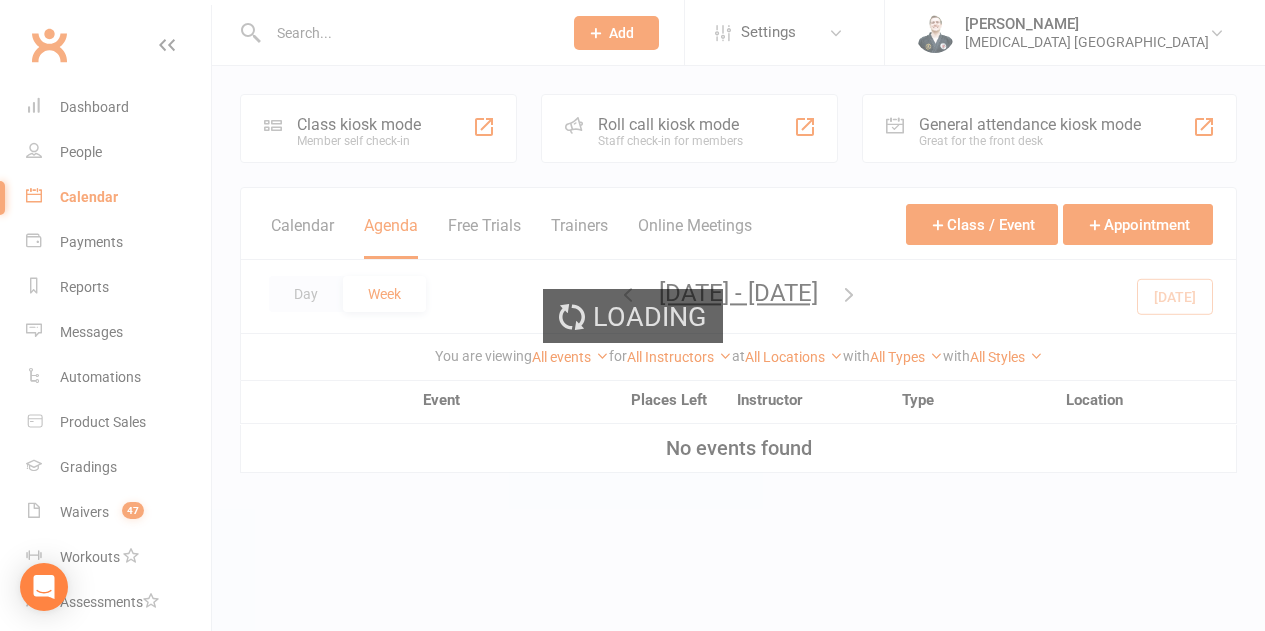 scroll, scrollTop: 0, scrollLeft: 0, axis: both 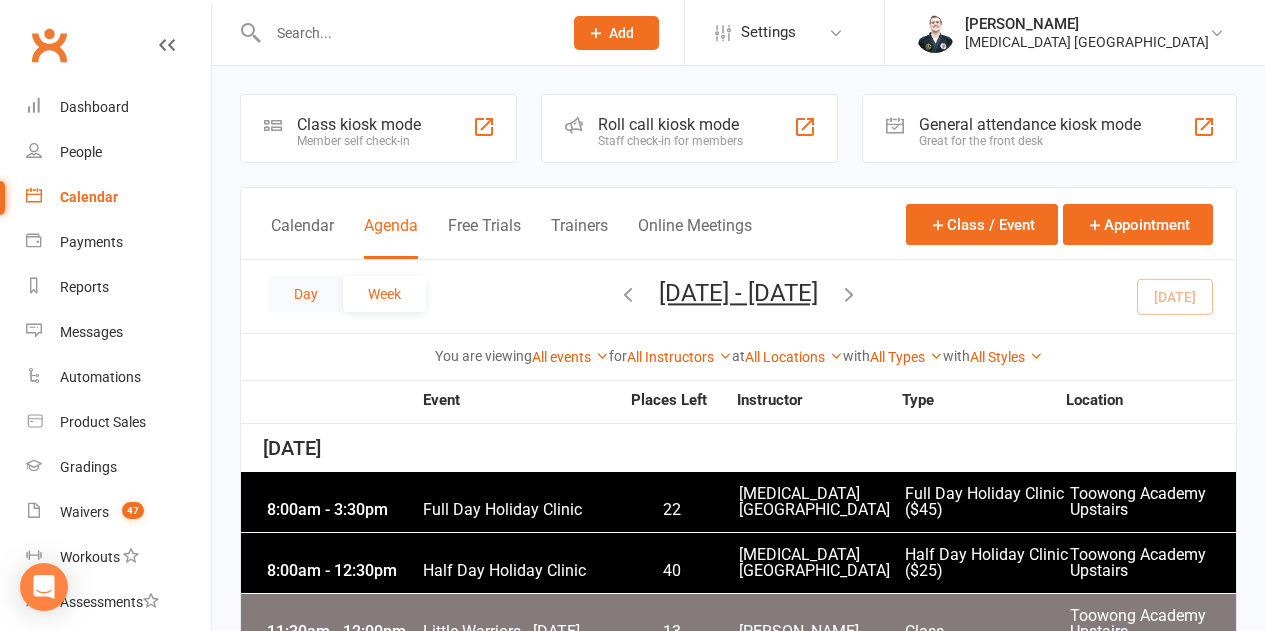 click on "Day" at bounding box center (306, 294) 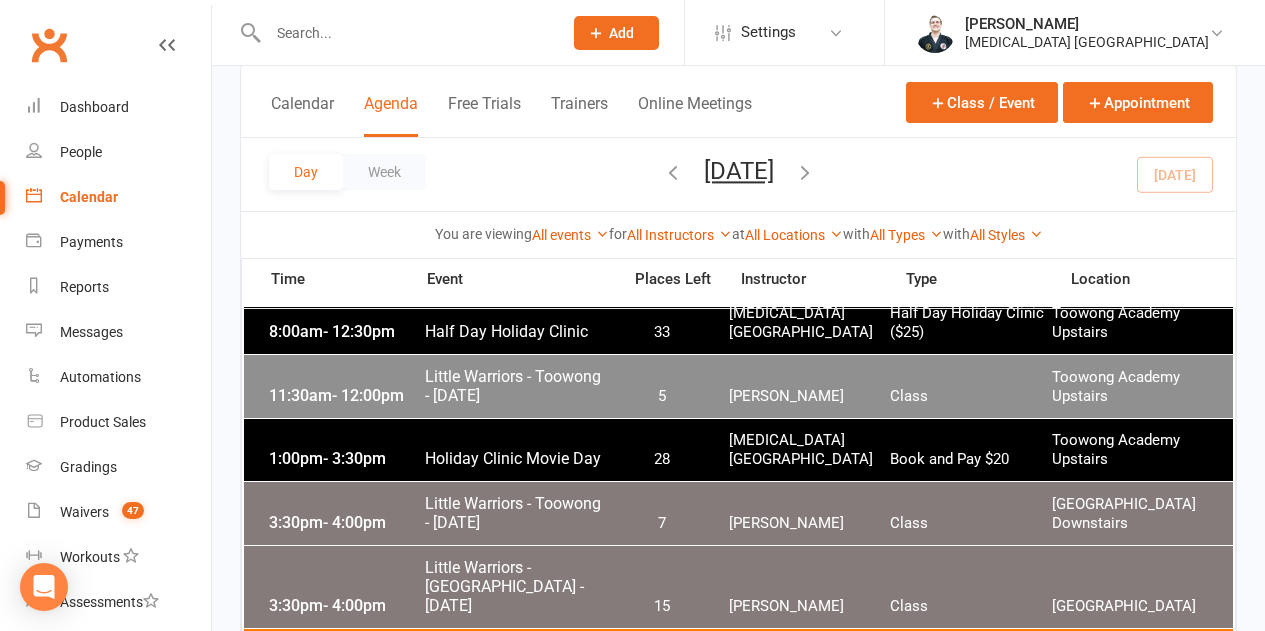 scroll, scrollTop: 300, scrollLeft: 0, axis: vertical 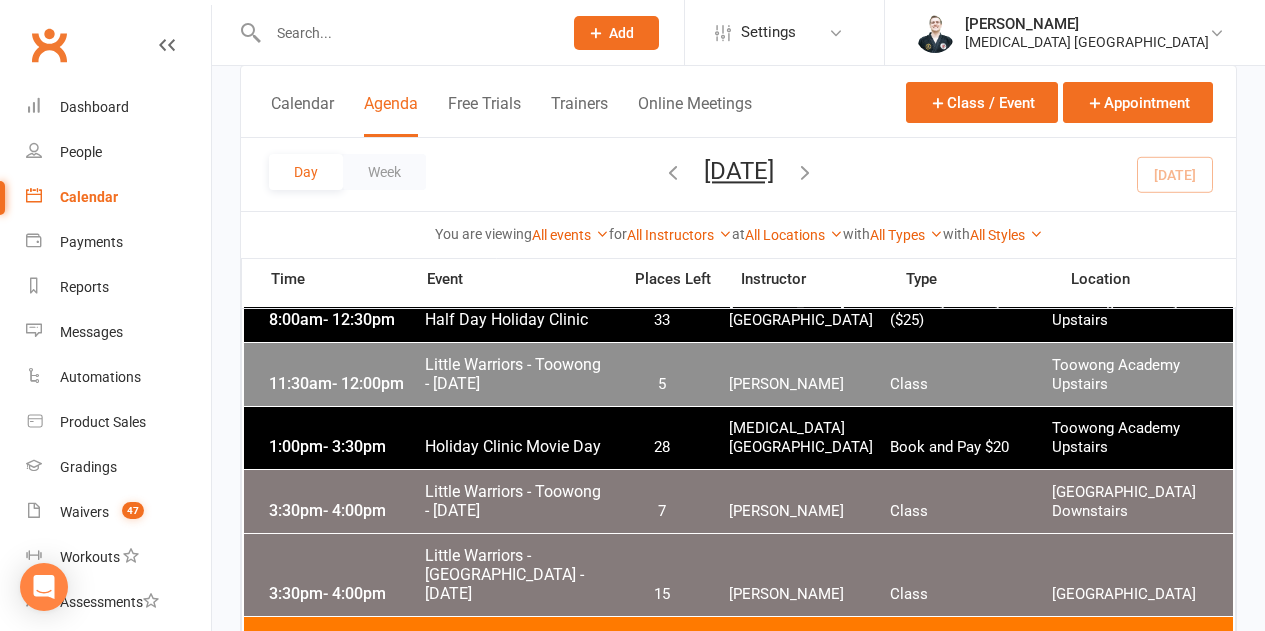 click on "11:30am  - 12:00pm Little Warriors - Toowong - [DATE] 5 [PERSON_NAME] Class Toowong Academy Upstairs" at bounding box center [738, 374] 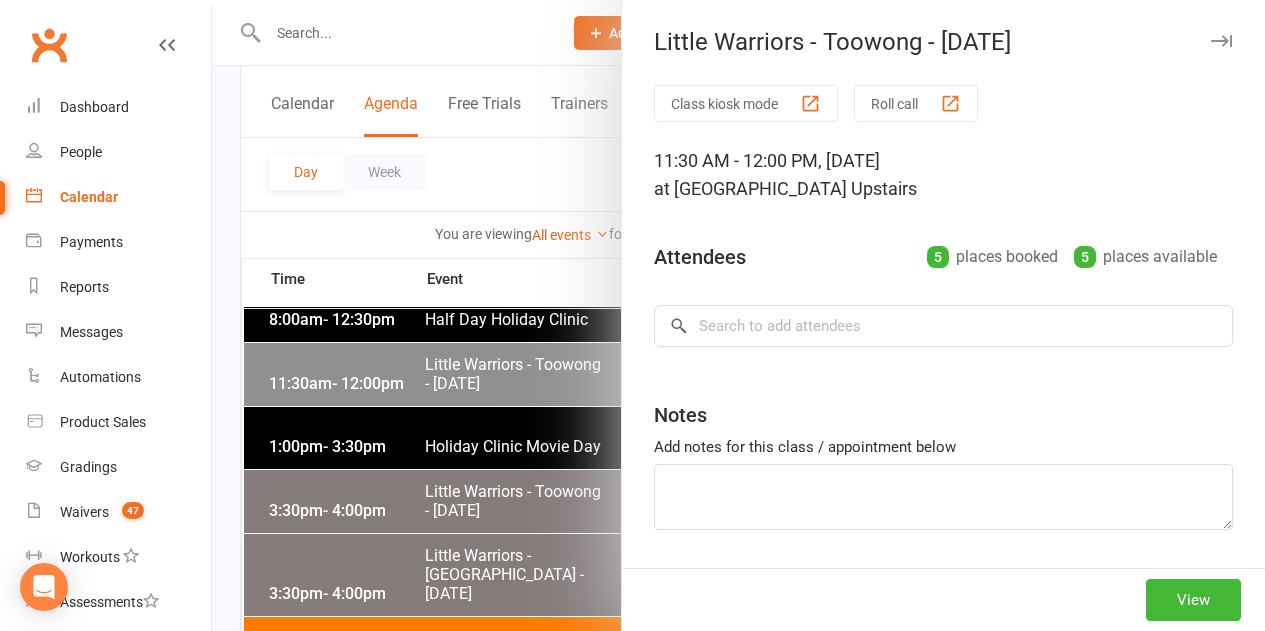 click at bounding box center [738, 315] 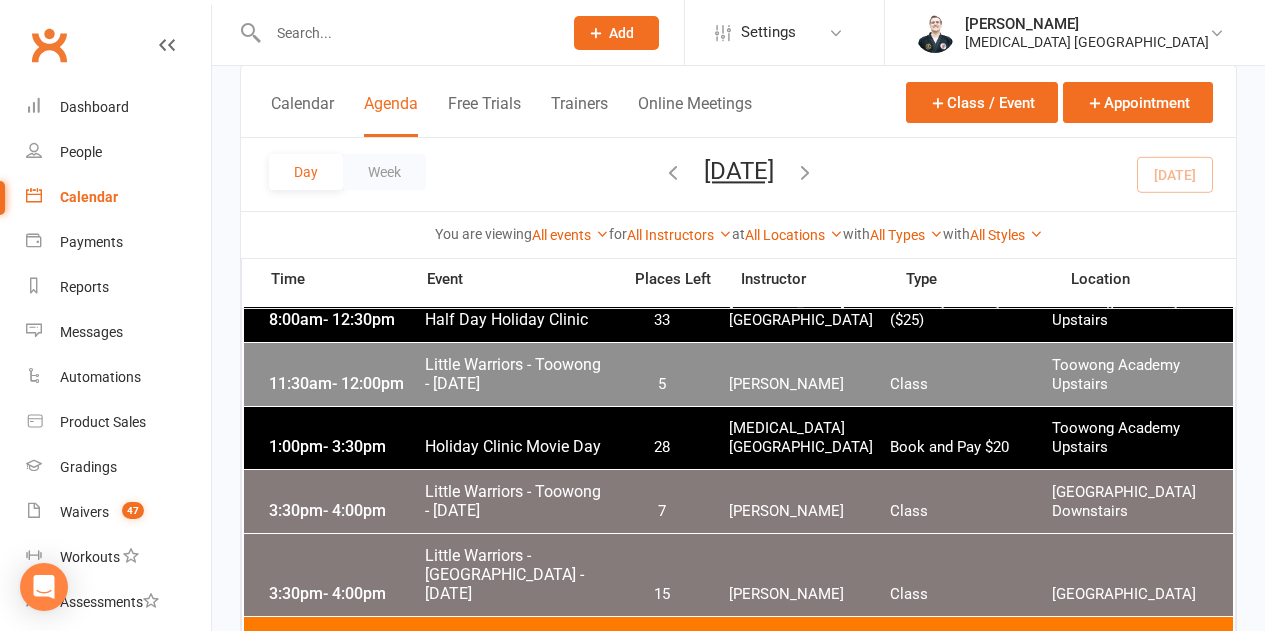 click on "Little Warriors - Toowong - [DATE]" at bounding box center [516, 501] 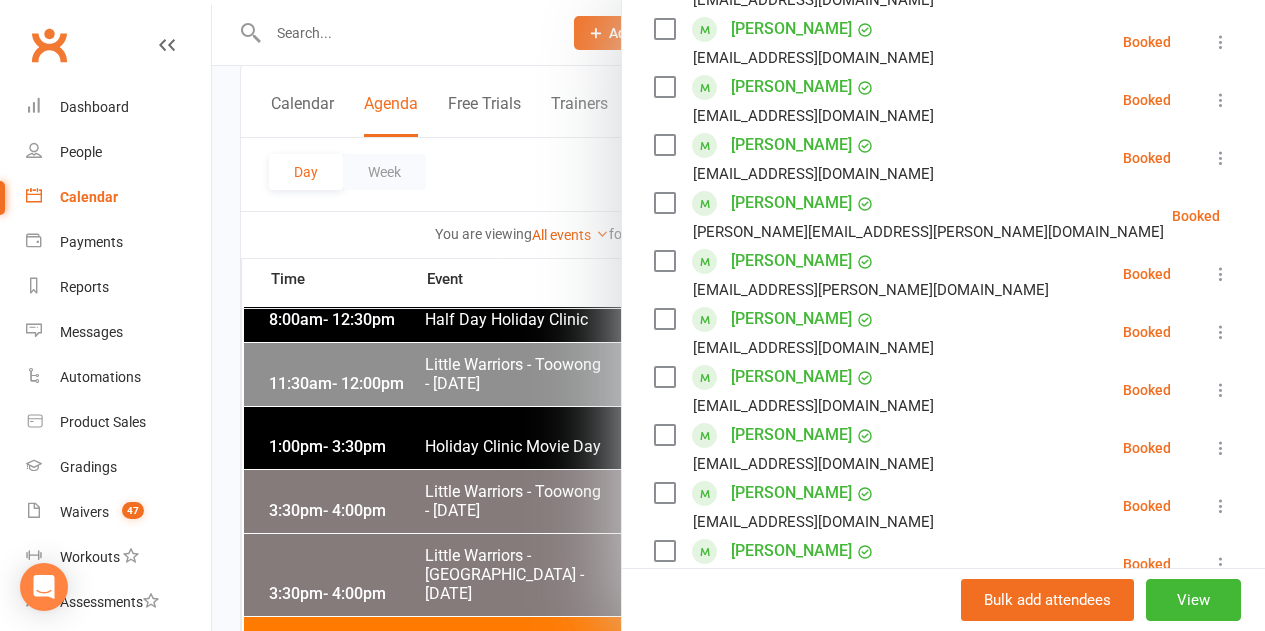 scroll, scrollTop: 700, scrollLeft: 0, axis: vertical 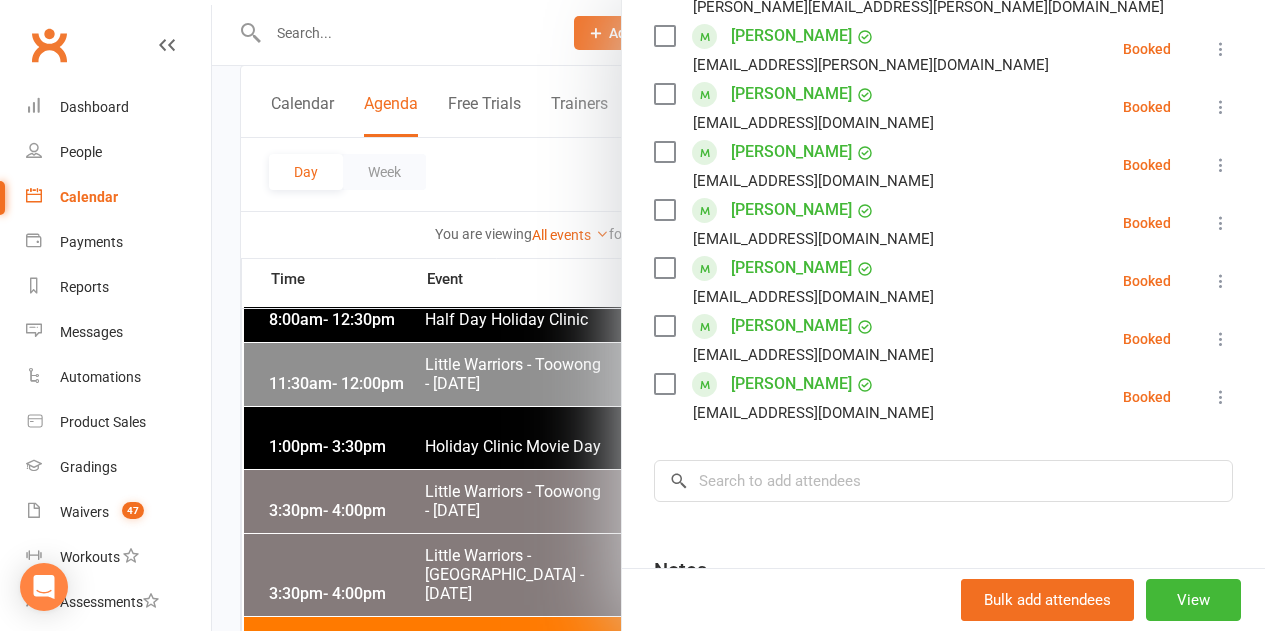 drag, startPoint x: 552, startPoint y: 509, endPoint x: 534, endPoint y: 520, distance: 21.095022 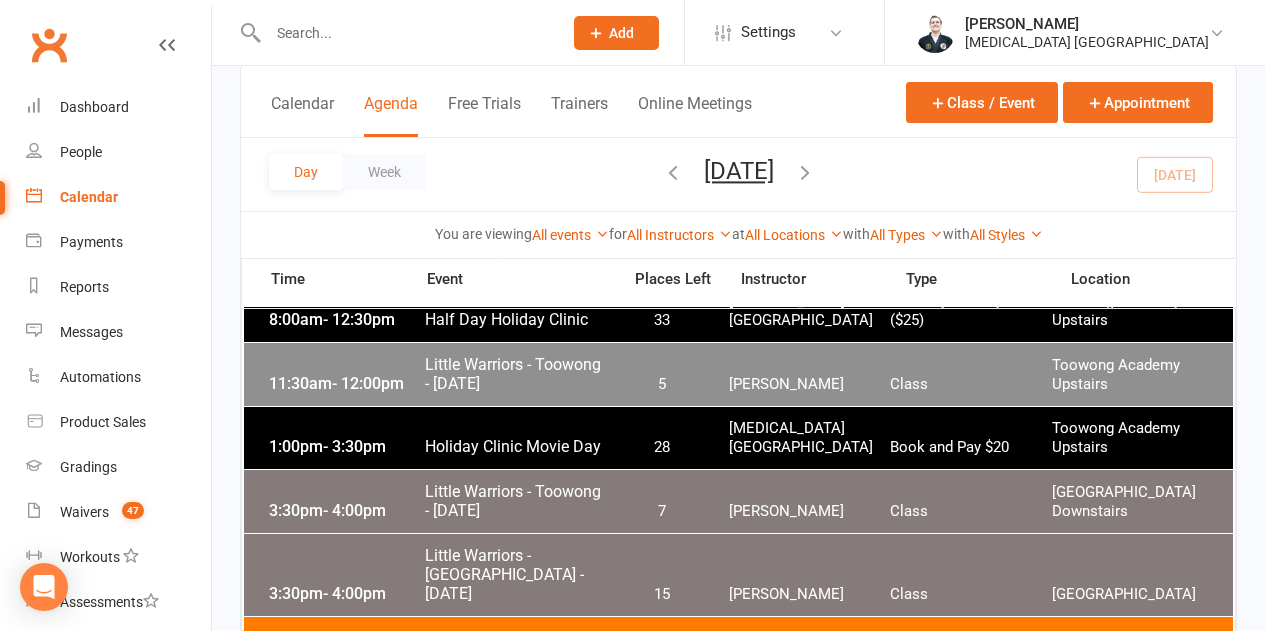 click on "Little Warriors - [GEOGRAPHIC_DATA] - [DATE]" at bounding box center (516, 574) 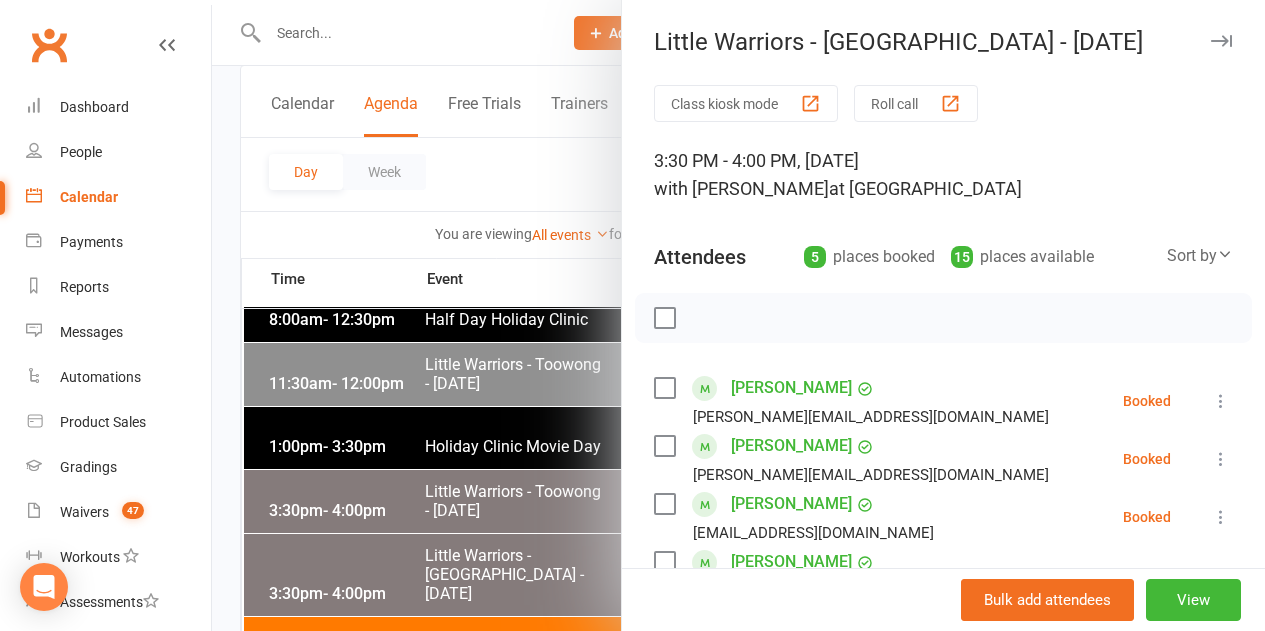 click at bounding box center (738, 315) 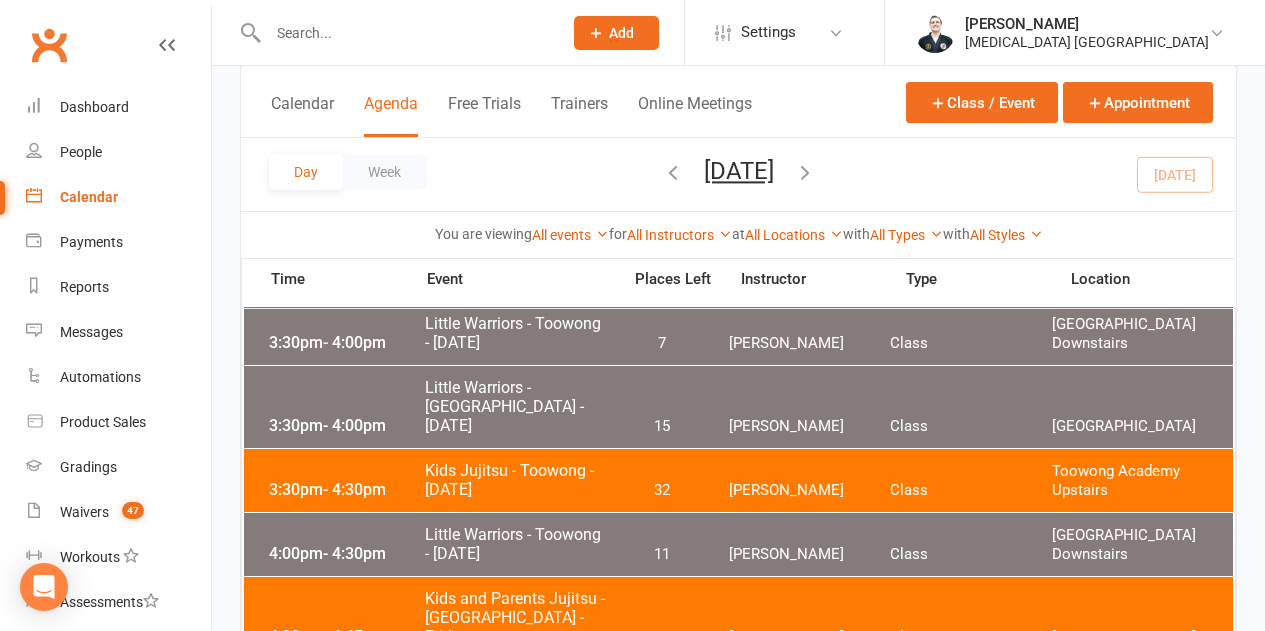 scroll, scrollTop: 500, scrollLeft: 0, axis: vertical 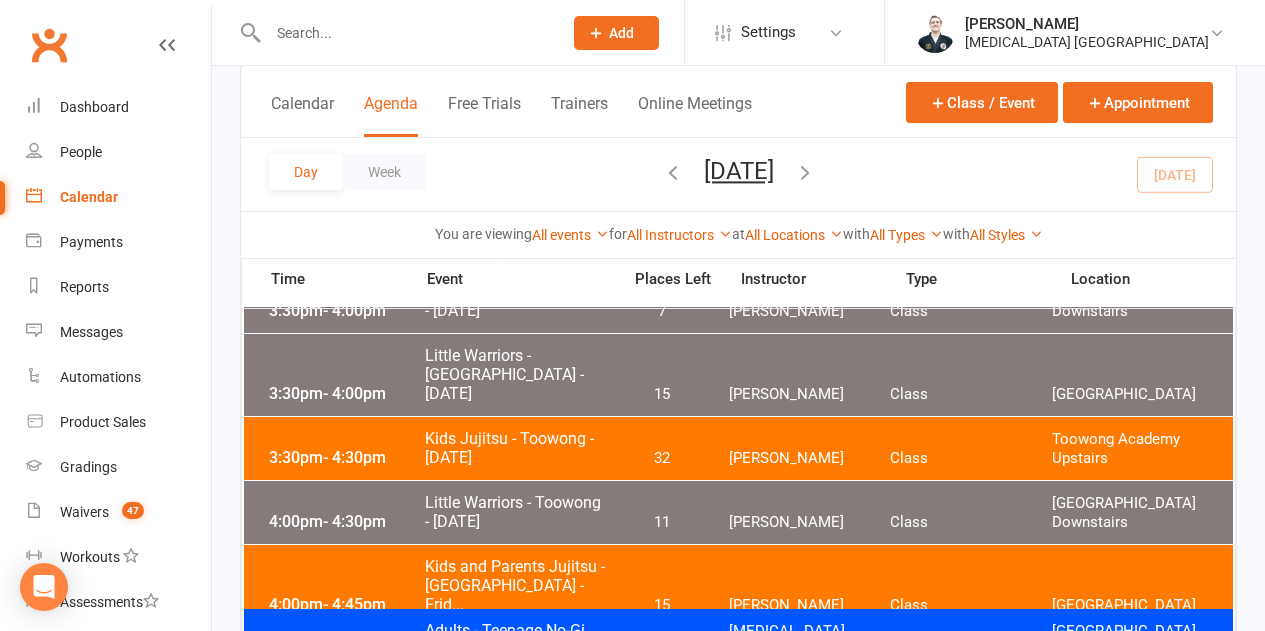 click on "Little Warriors - Toowong - [DATE]" at bounding box center (516, 512) 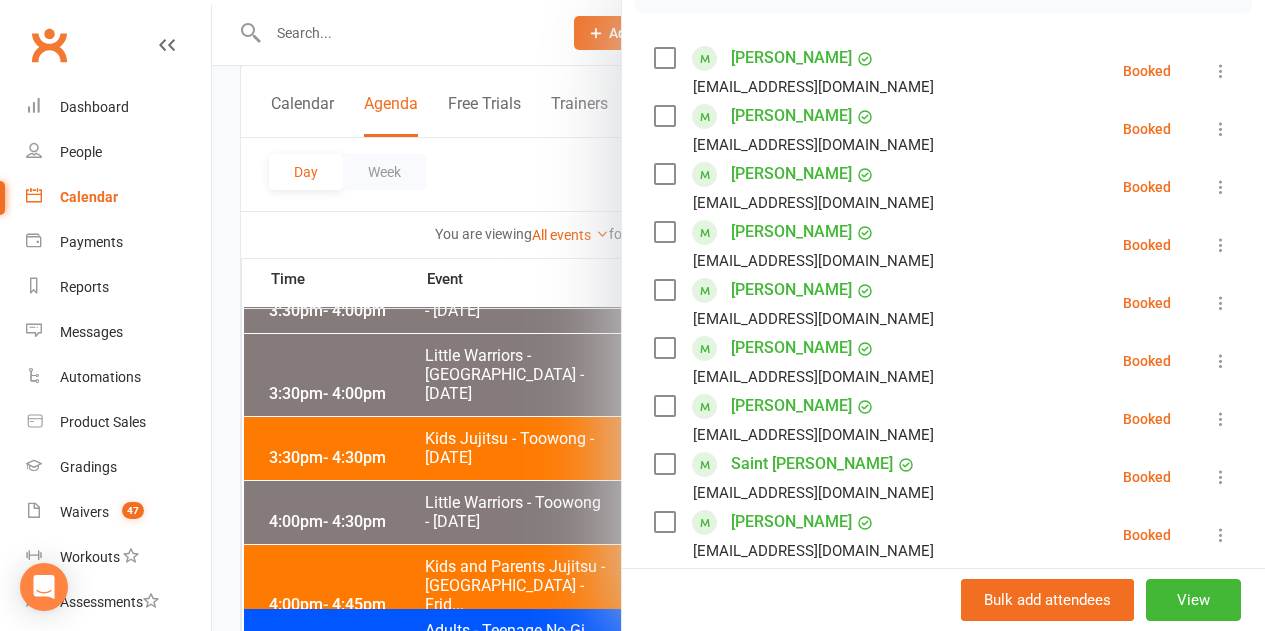 scroll, scrollTop: 400, scrollLeft: 0, axis: vertical 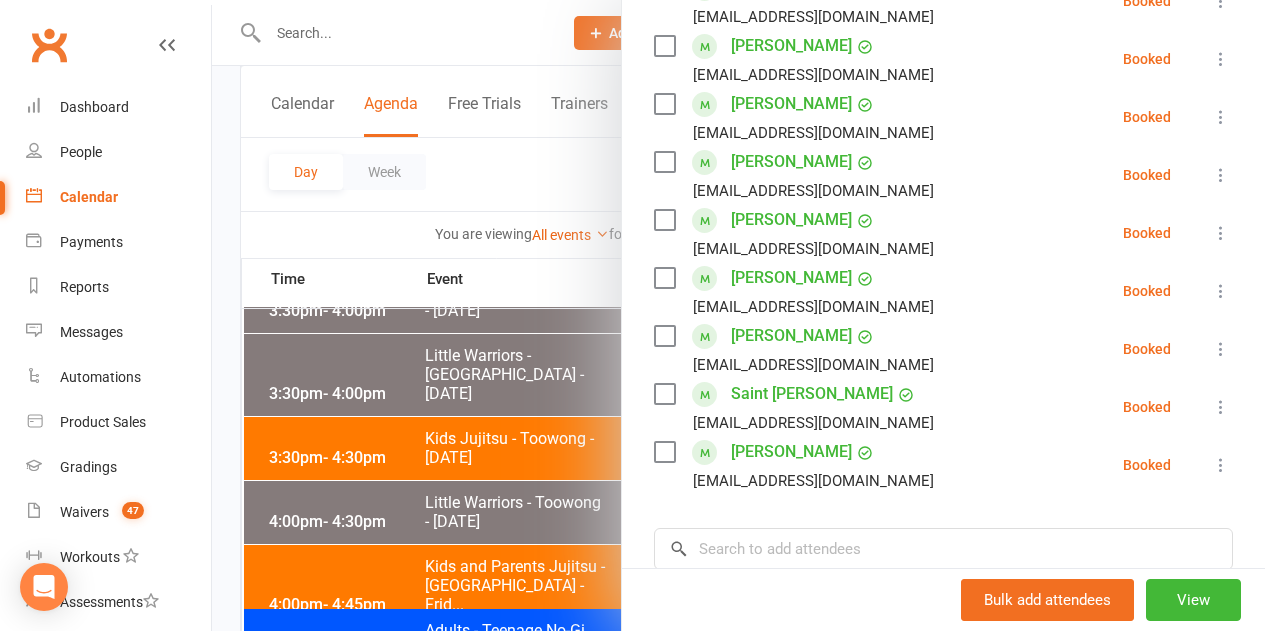 click at bounding box center (738, 315) 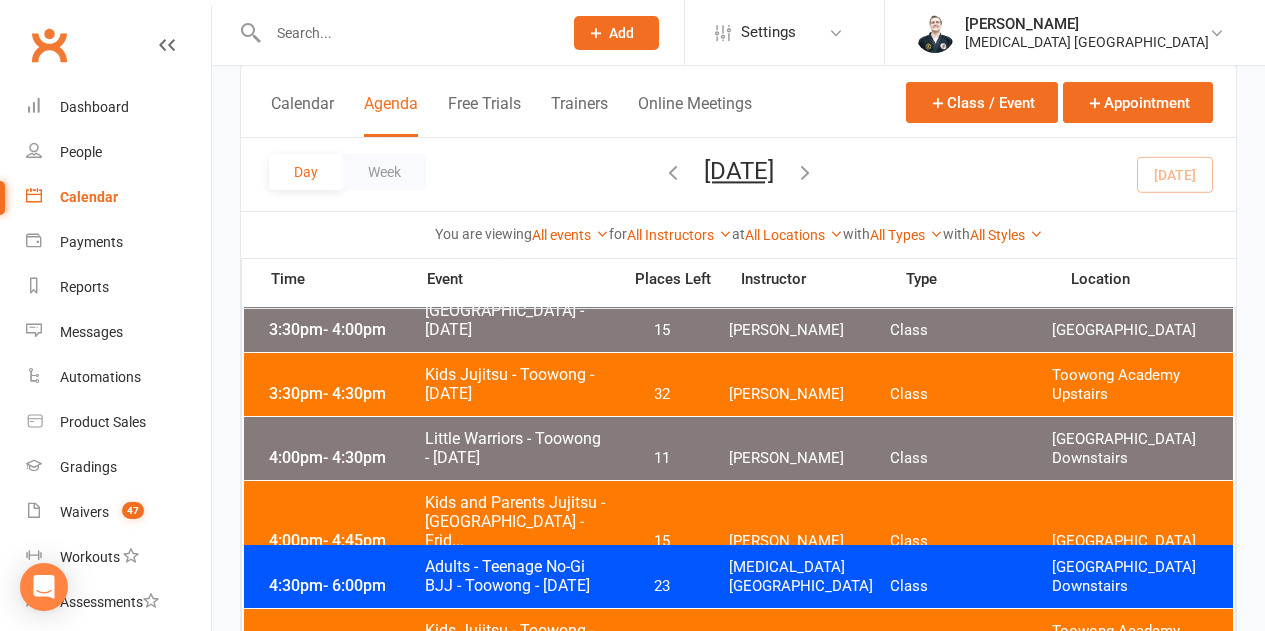 scroll, scrollTop: 500, scrollLeft: 0, axis: vertical 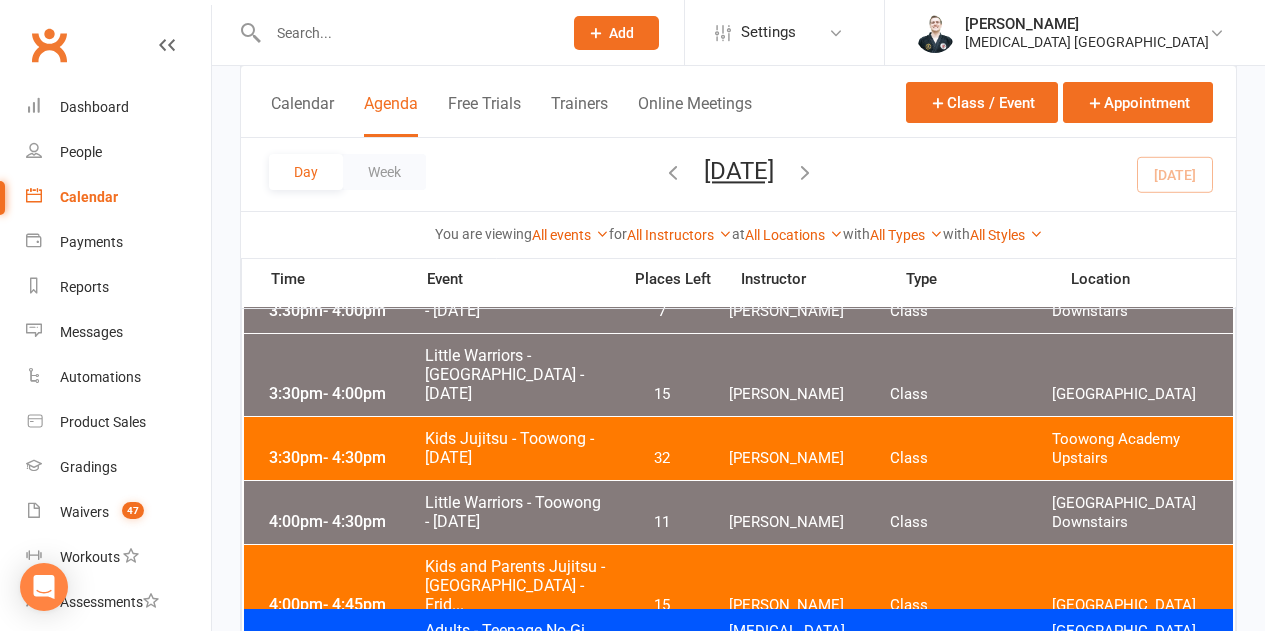 click on "Kids Jujitsu - Toowong - [DATE]" at bounding box center (516, 448) 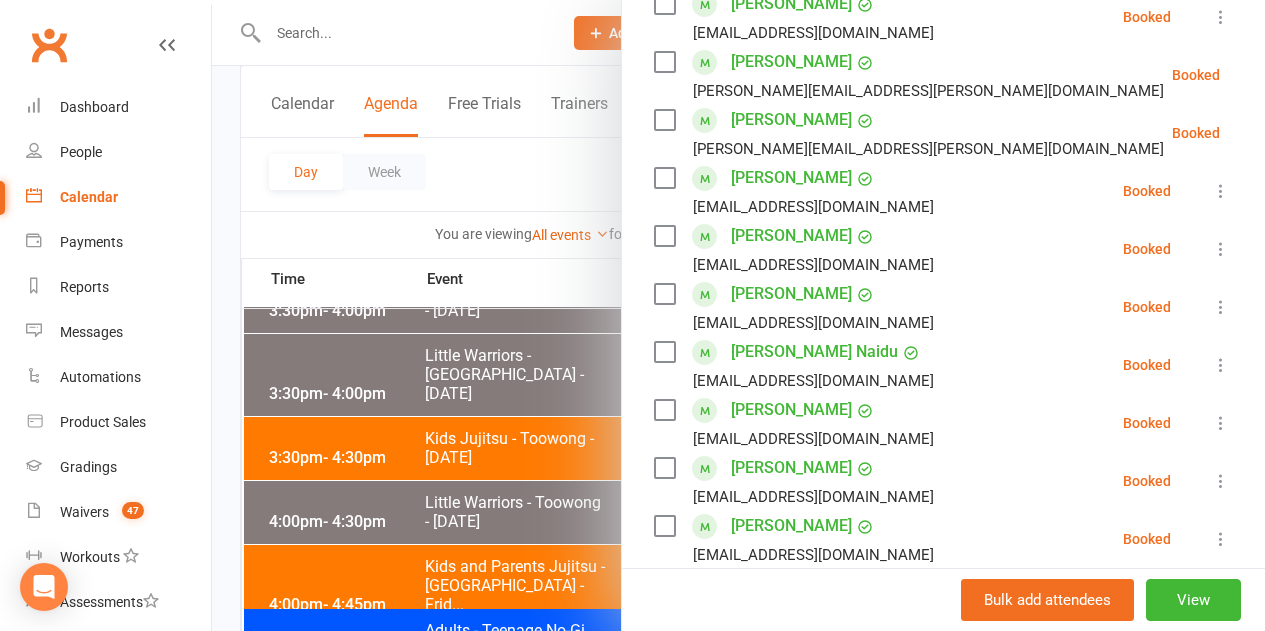 scroll, scrollTop: 900, scrollLeft: 0, axis: vertical 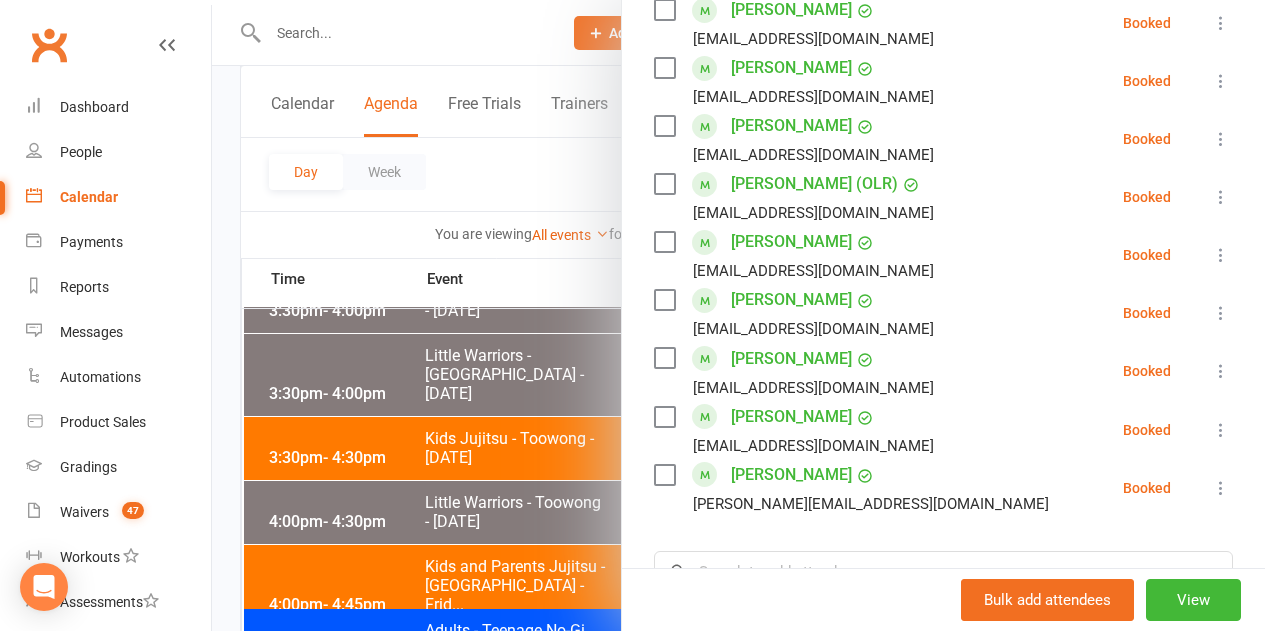 drag, startPoint x: 344, startPoint y: 445, endPoint x: 374, endPoint y: 445, distance: 30 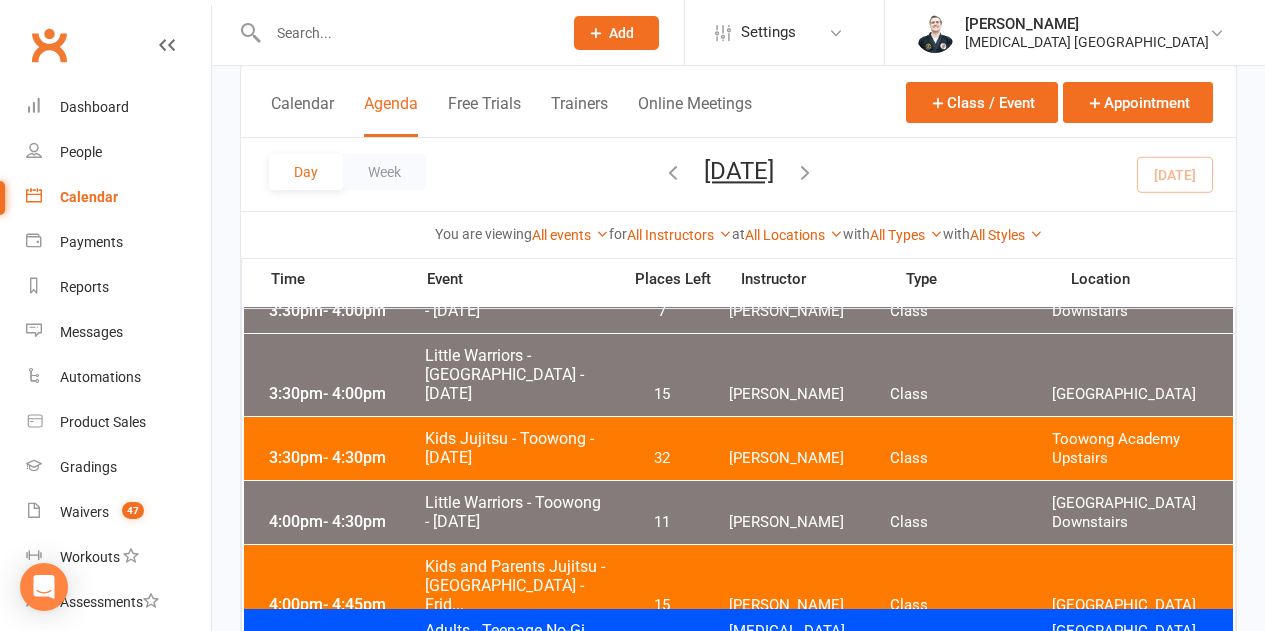 click on "Kids Jujitsu - Toowong - [DATE]" at bounding box center (516, 448) 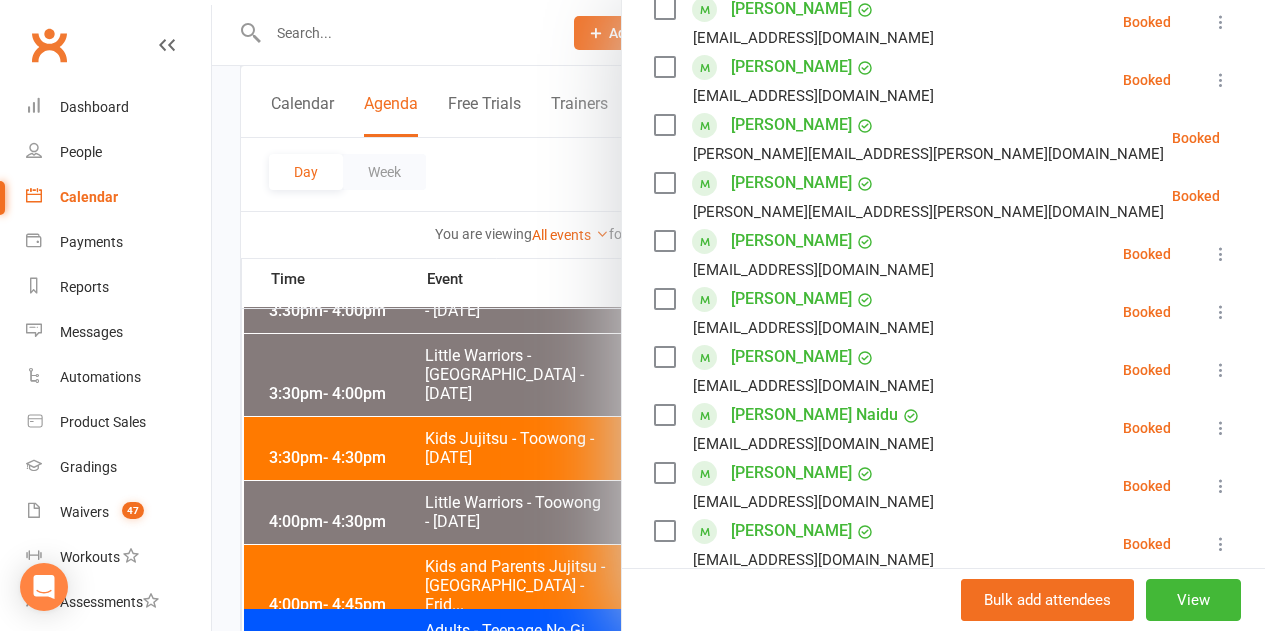 scroll, scrollTop: 762, scrollLeft: 0, axis: vertical 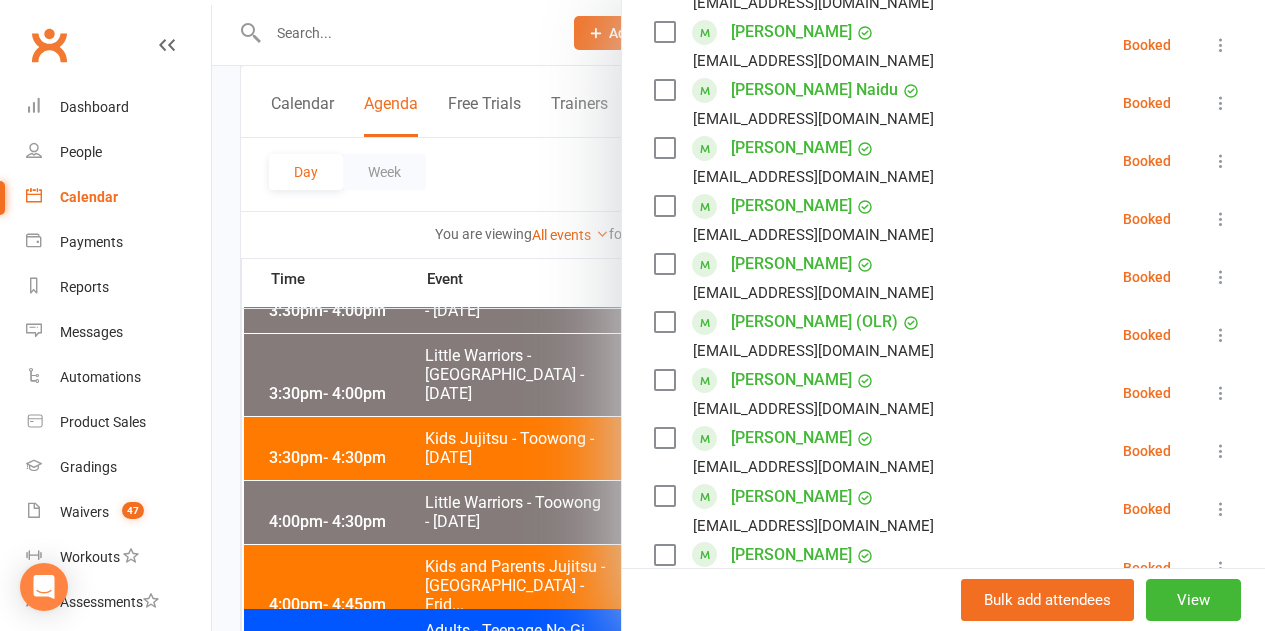 click at bounding box center [738, 315] 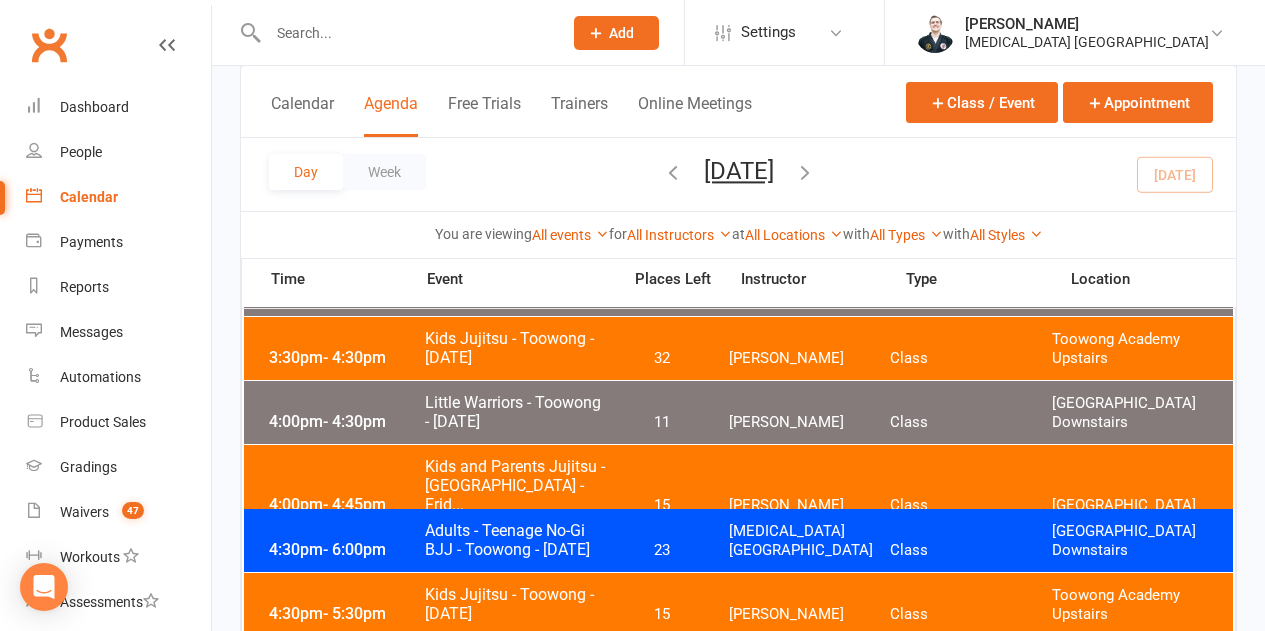 scroll, scrollTop: 800, scrollLeft: 0, axis: vertical 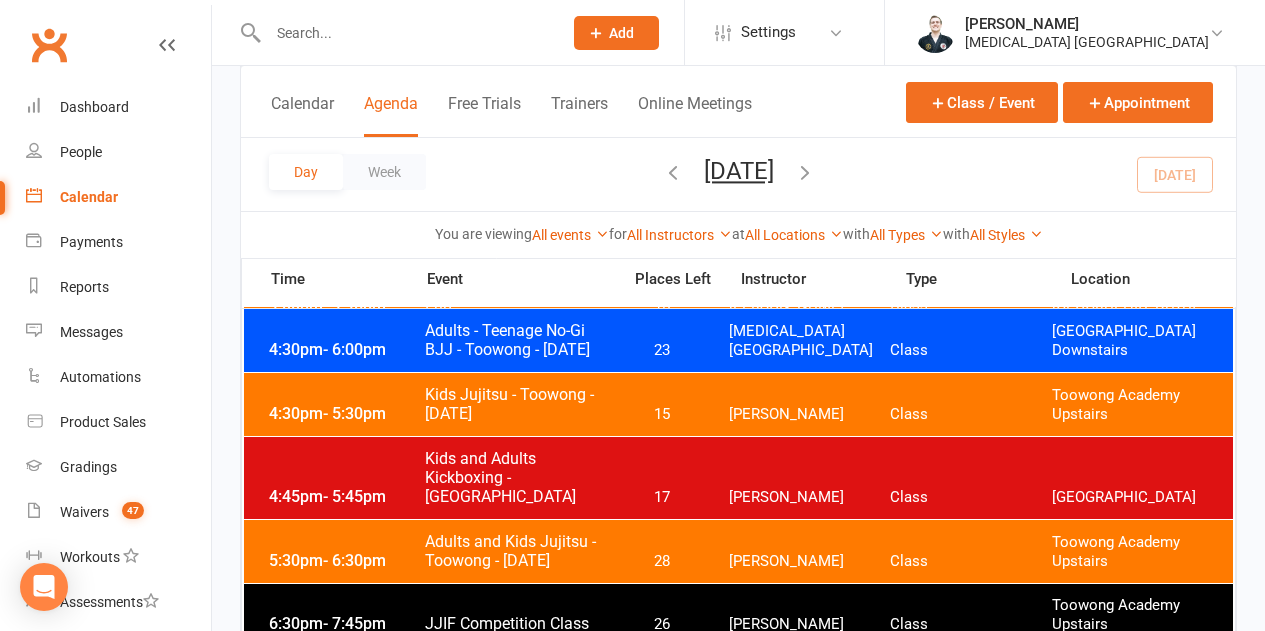 click on "Kids Jujitsu - Toowong - [DATE]" at bounding box center (516, 404) 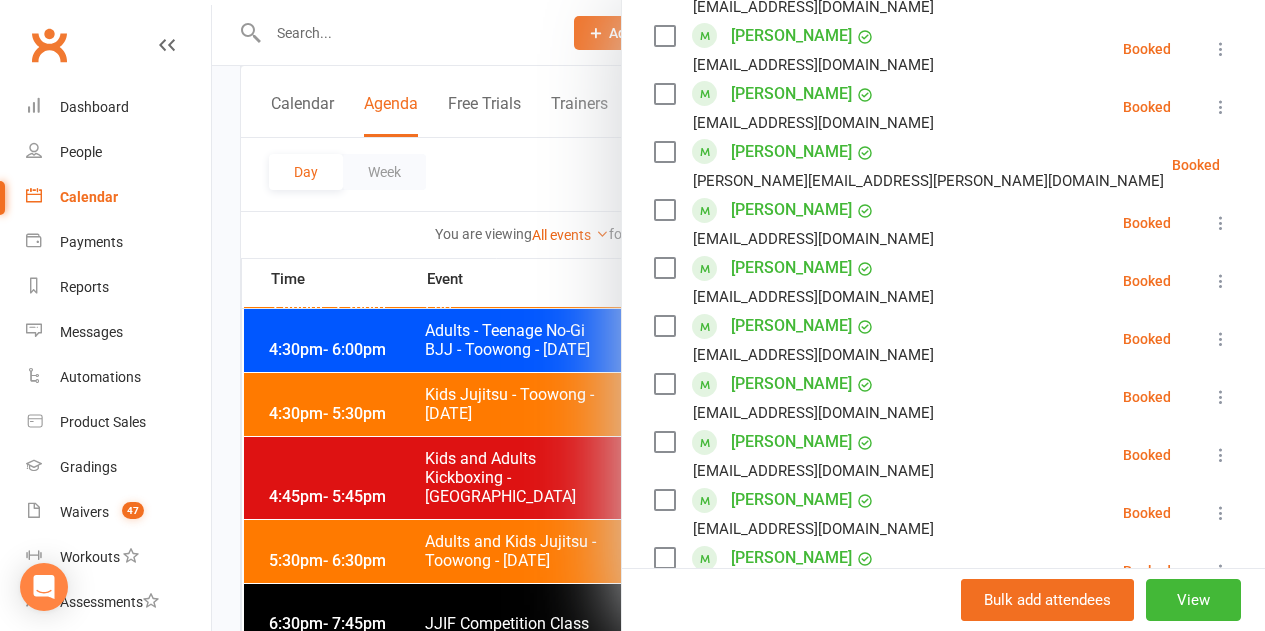 scroll, scrollTop: 2162, scrollLeft: 0, axis: vertical 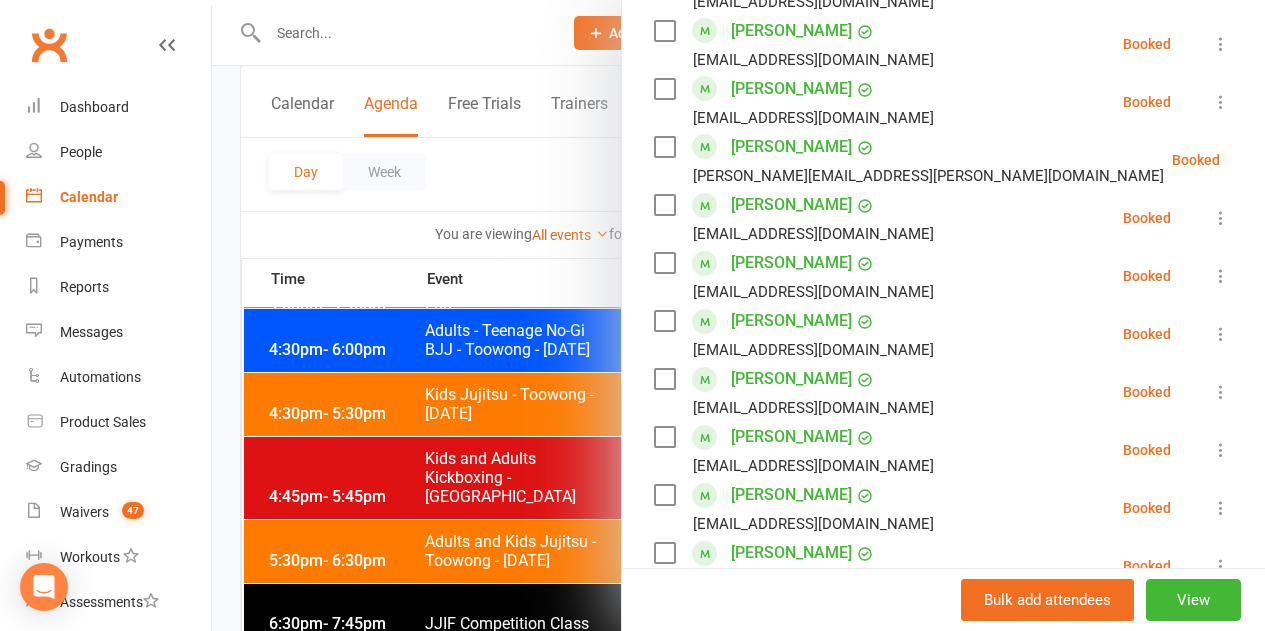 click at bounding box center [738, 315] 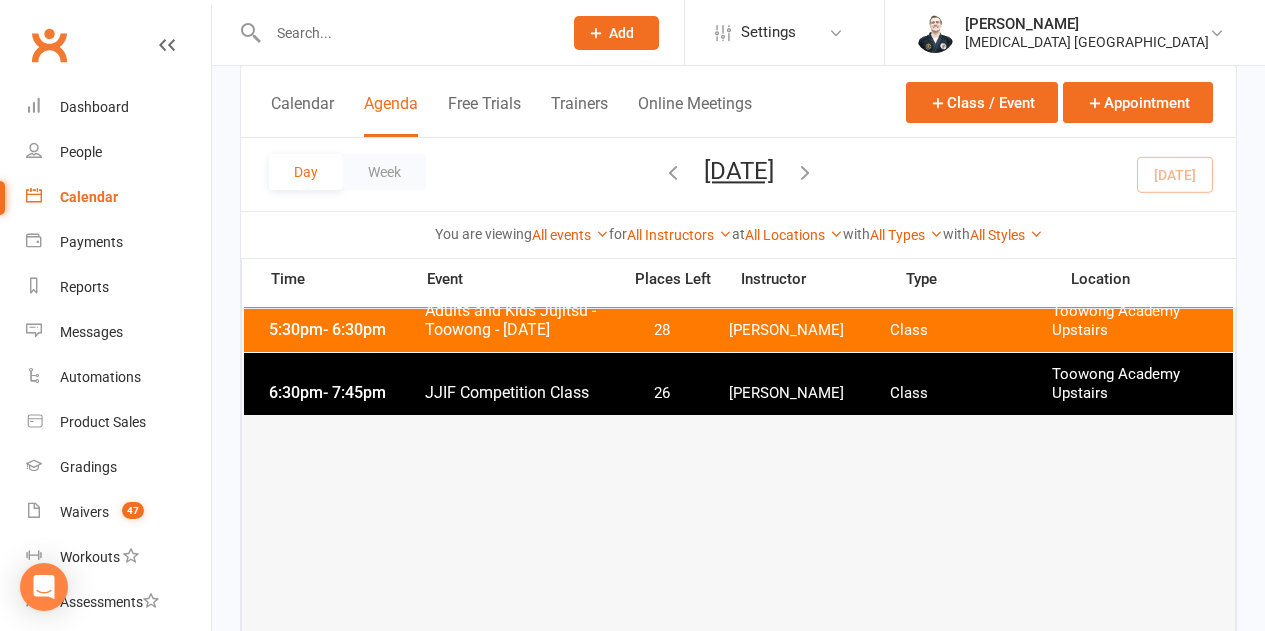 scroll, scrollTop: 1000, scrollLeft: 0, axis: vertical 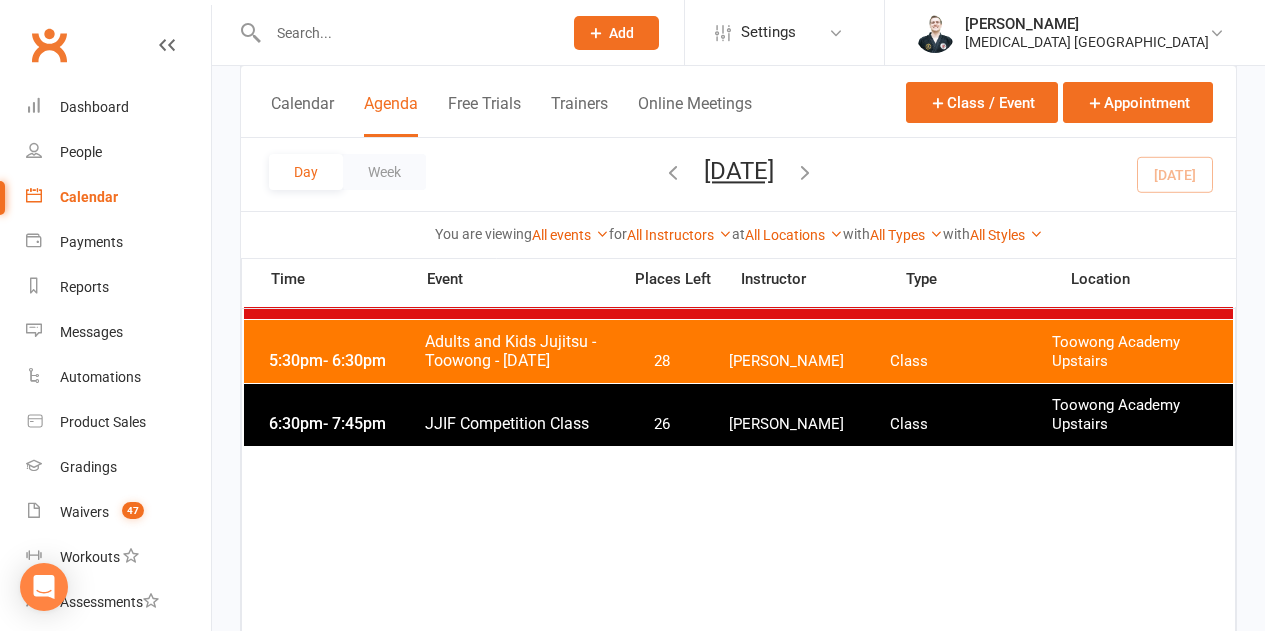 click on "Adults and Kids Jujitsu - Toowong - [DATE]" at bounding box center [516, 351] 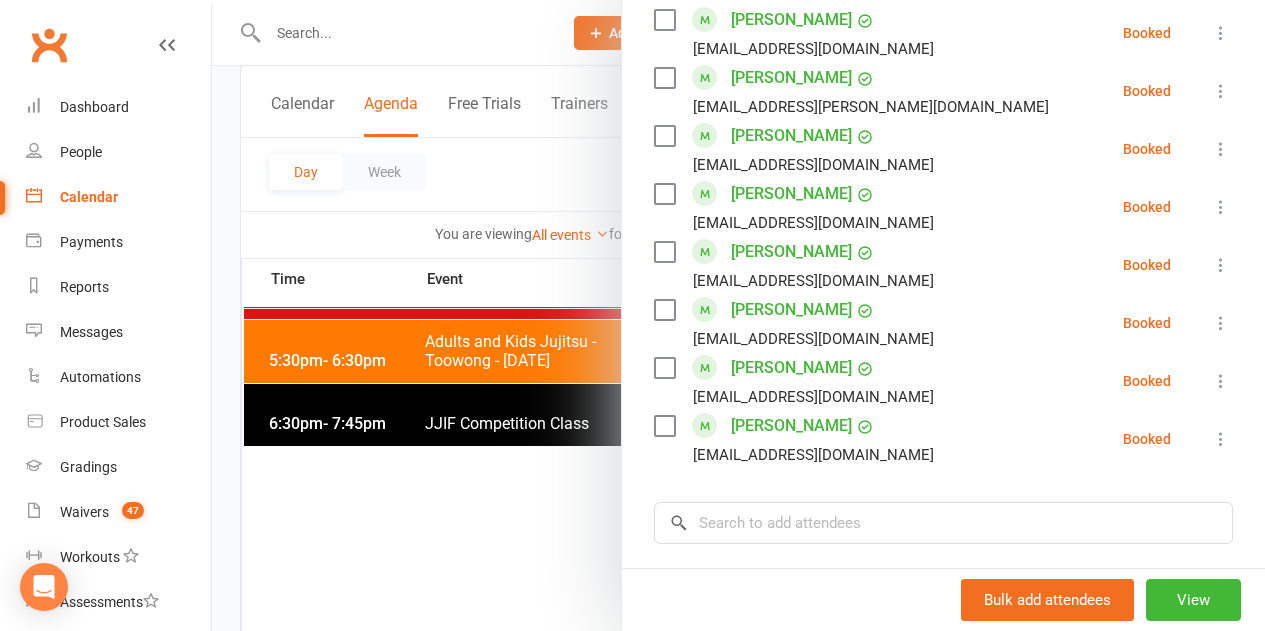 scroll, scrollTop: 1600, scrollLeft: 0, axis: vertical 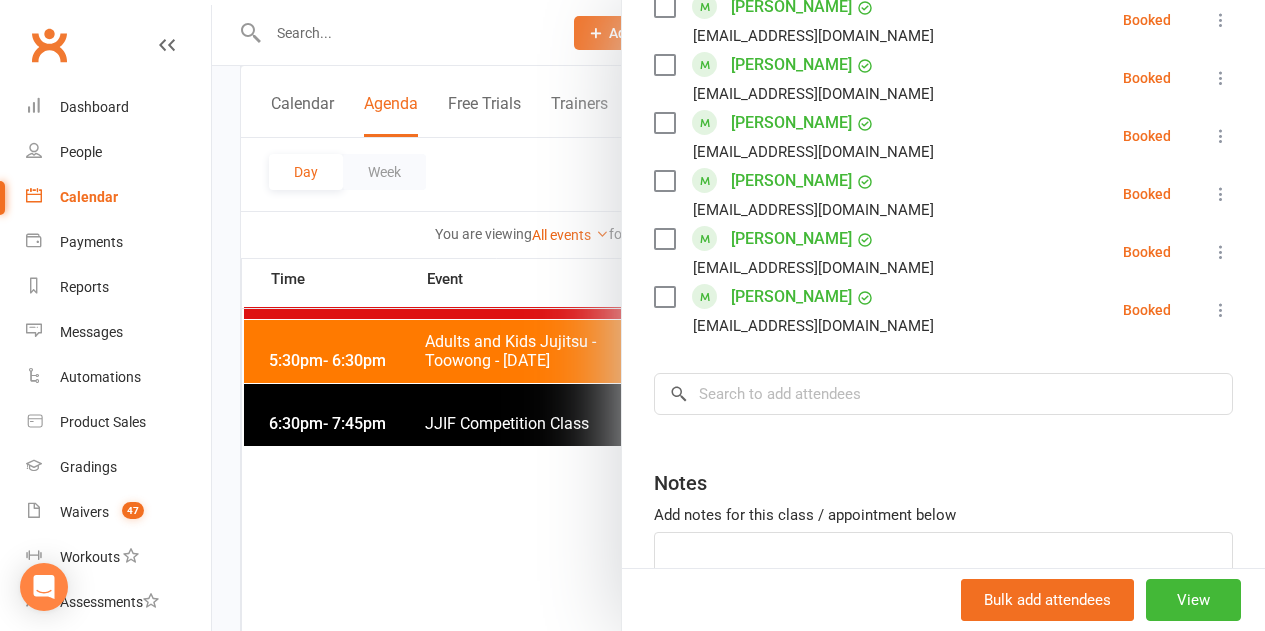 click at bounding box center (738, 315) 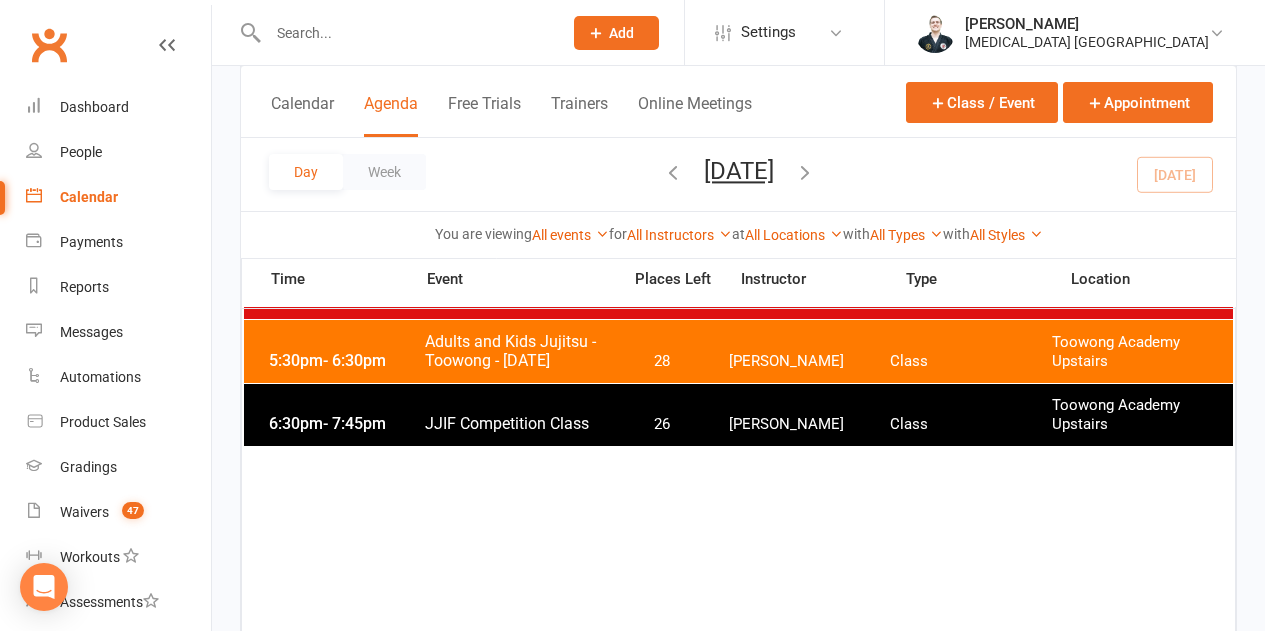 click on "JJIF Competition Class" at bounding box center (516, 423) 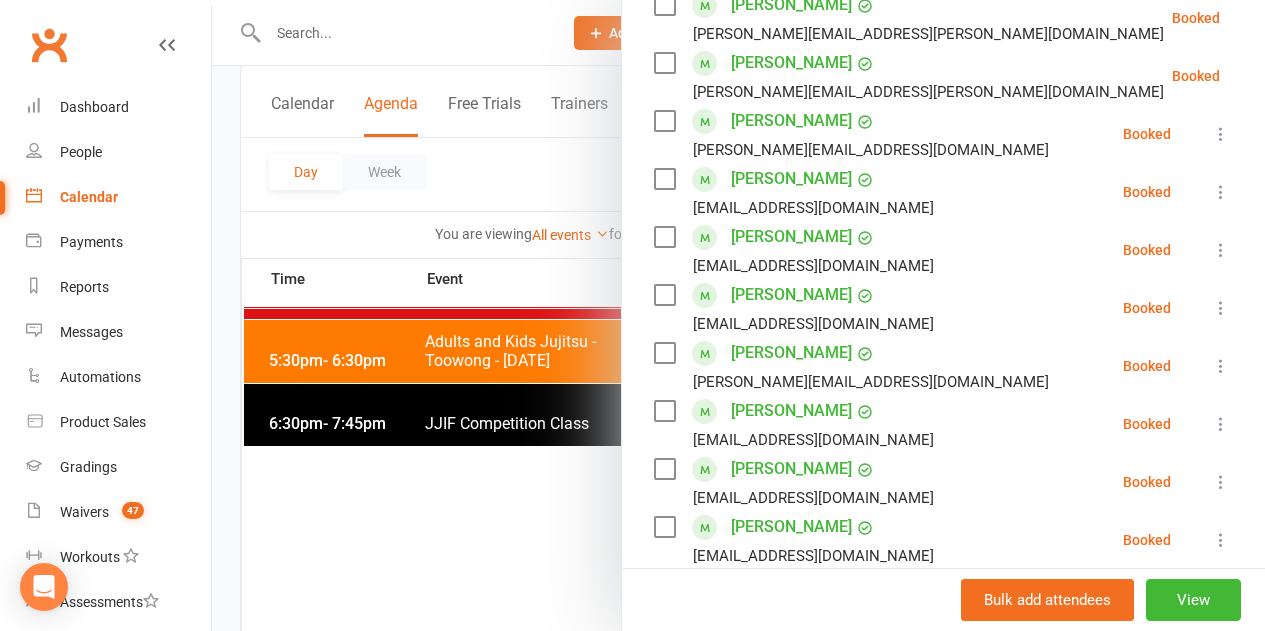 scroll, scrollTop: 500, scrollLeft: 0, axis: vertical 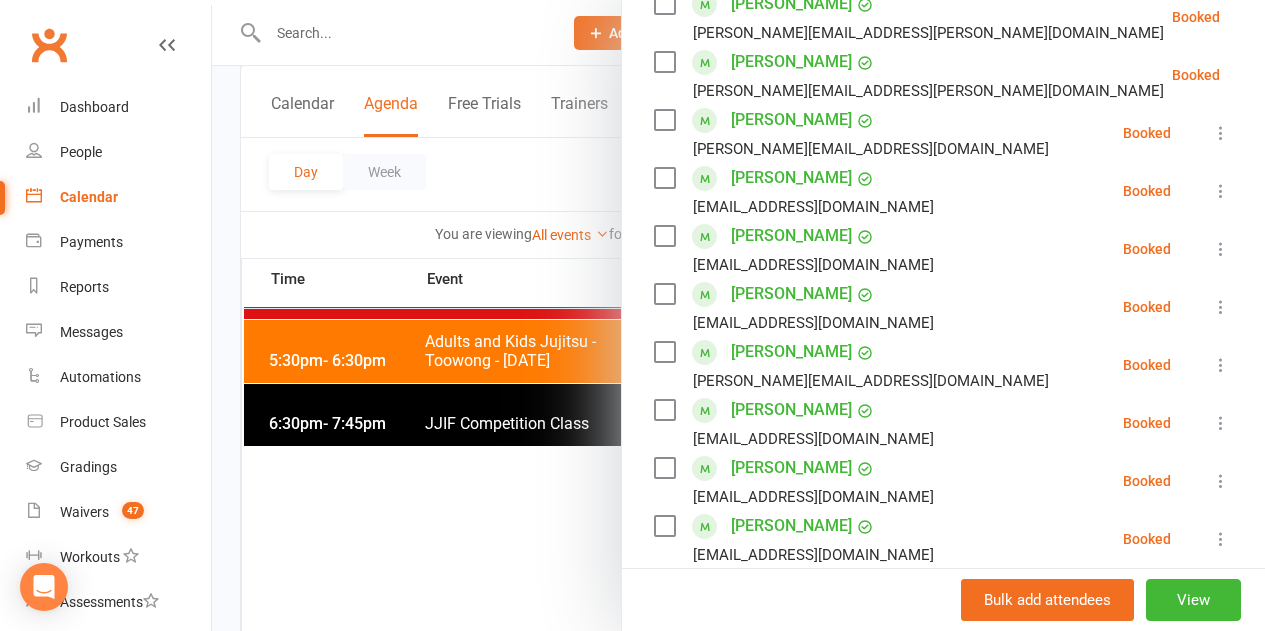 click at bounding box center [738, 315] 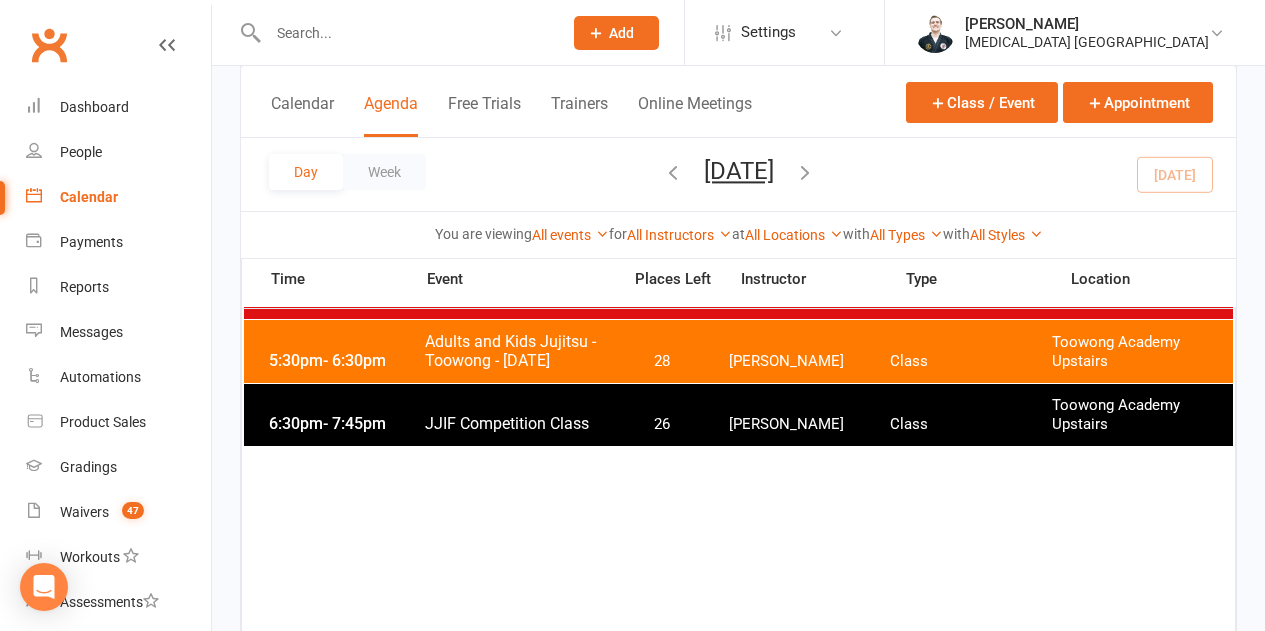 click at bounding box center [805, 174] 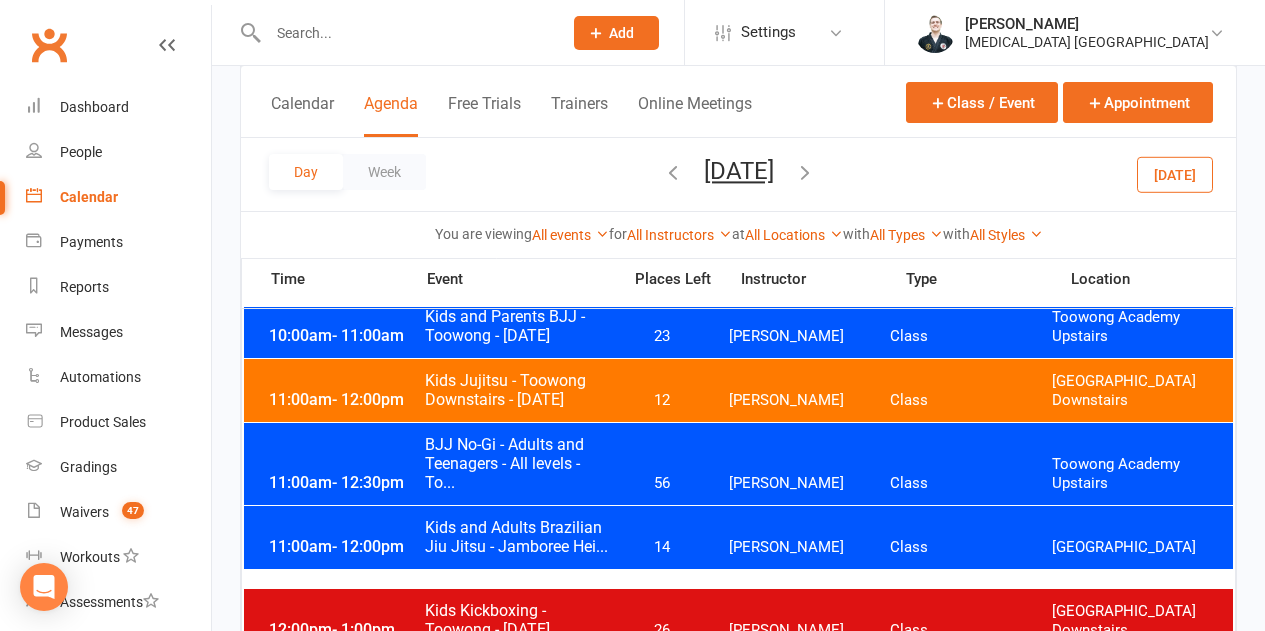 scroll, scrollTop: 1300, scrollLeft: 0, axis: vertical 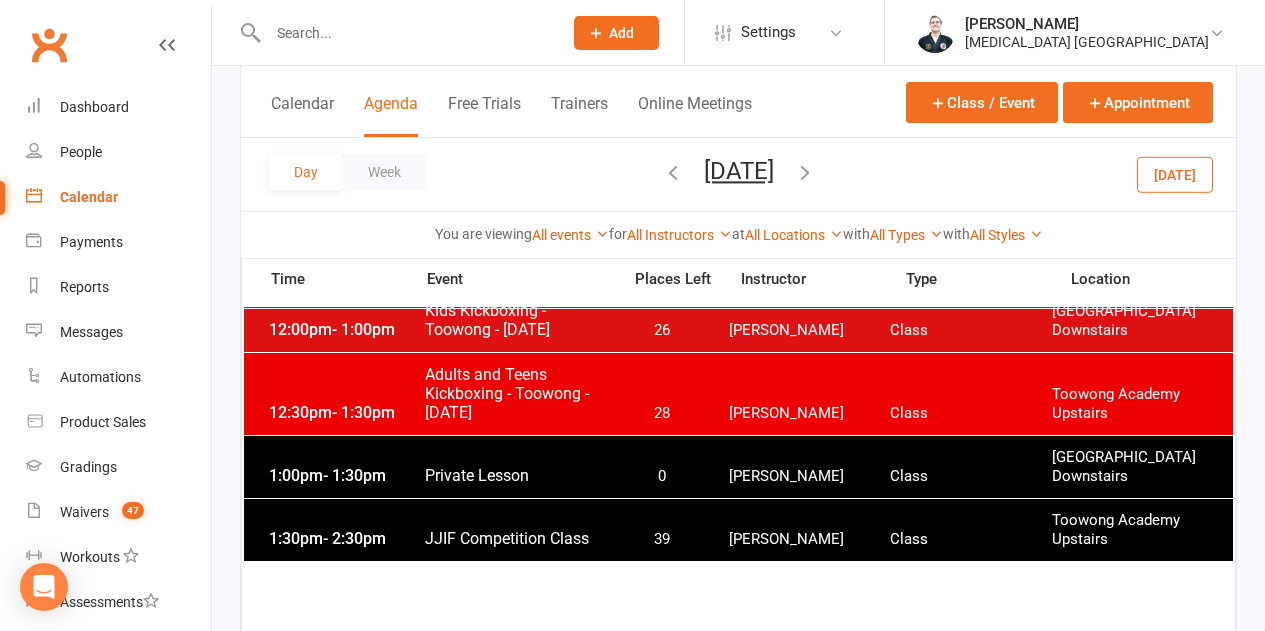 click on "1:30pm  - 2:30pm JJIF Competition Class 39 [PERSON_NAME] Class Toowong Academy Upstairs" at bounding box center [738, 530] 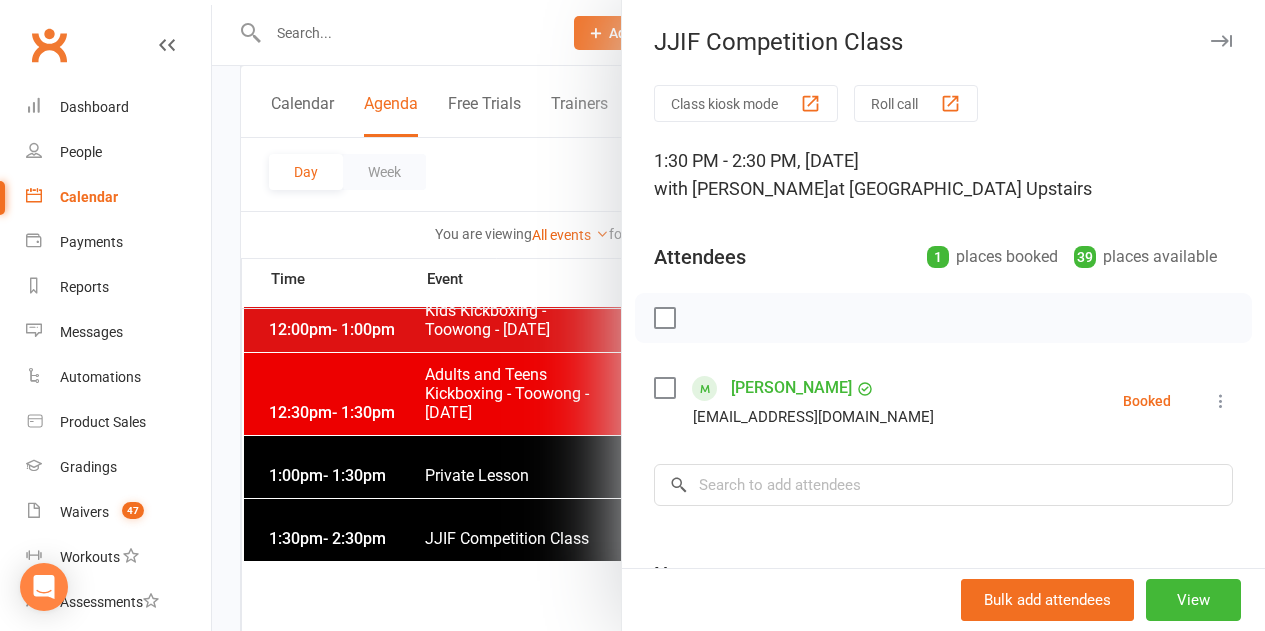 click at bounding box center (738, 315) 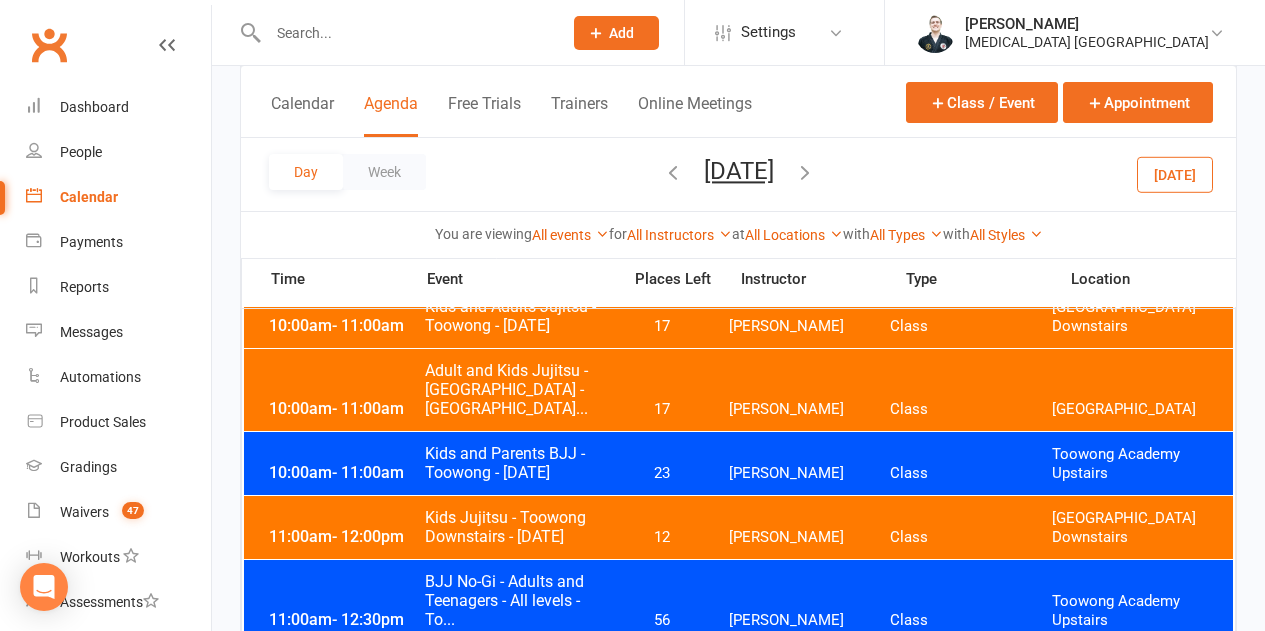 scroll, scrollTop: 800, scrollLeft: 0, axis: vertical 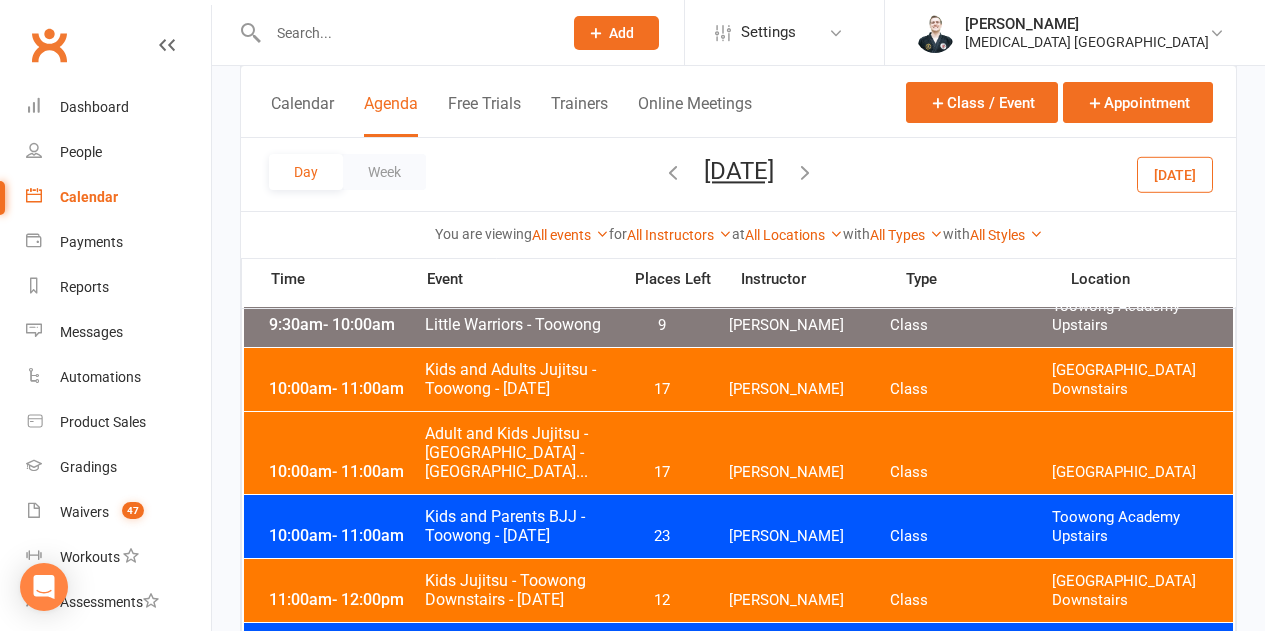 click on "Kids and Adults Jujitsu - Toowong - [DATE]" at bounding box center [516, 379] 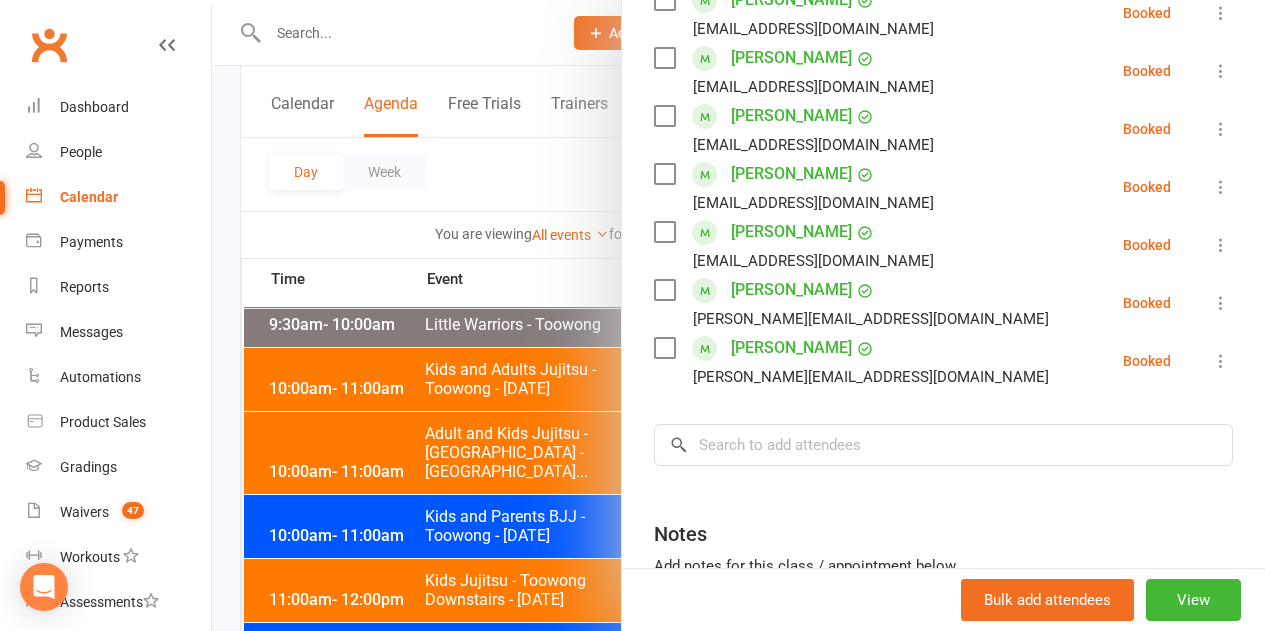 scroll, scrollTop: 800, scrollLeft: 0, axis: vertical 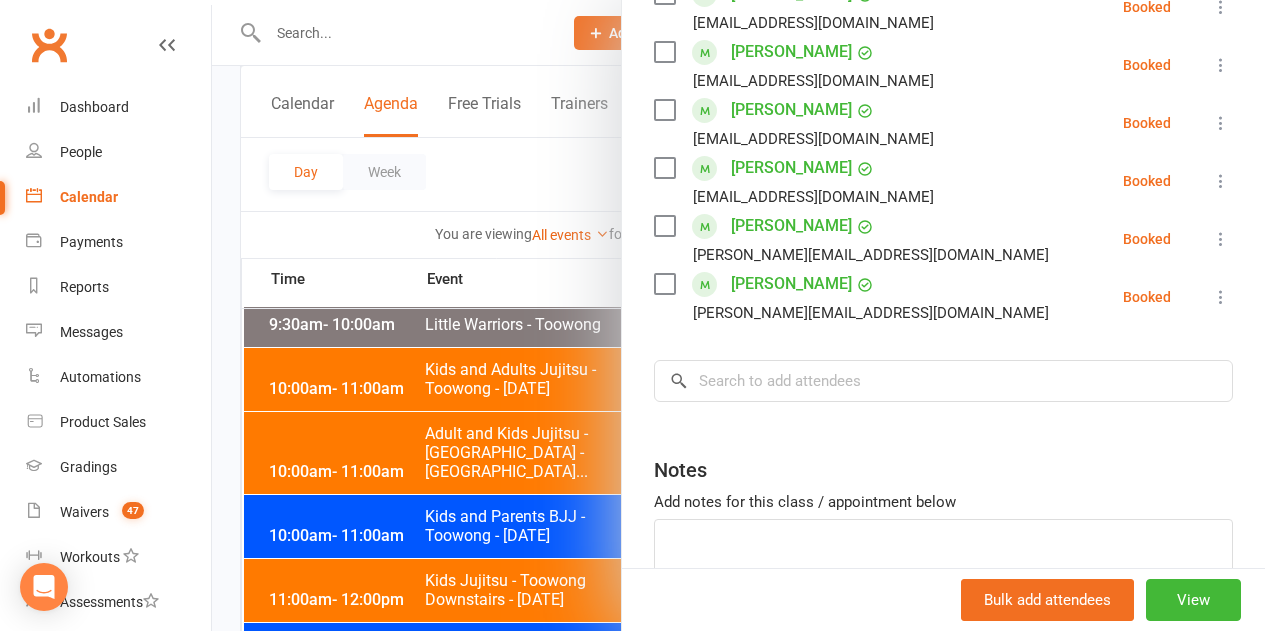 click at bounding box center (738, 315) 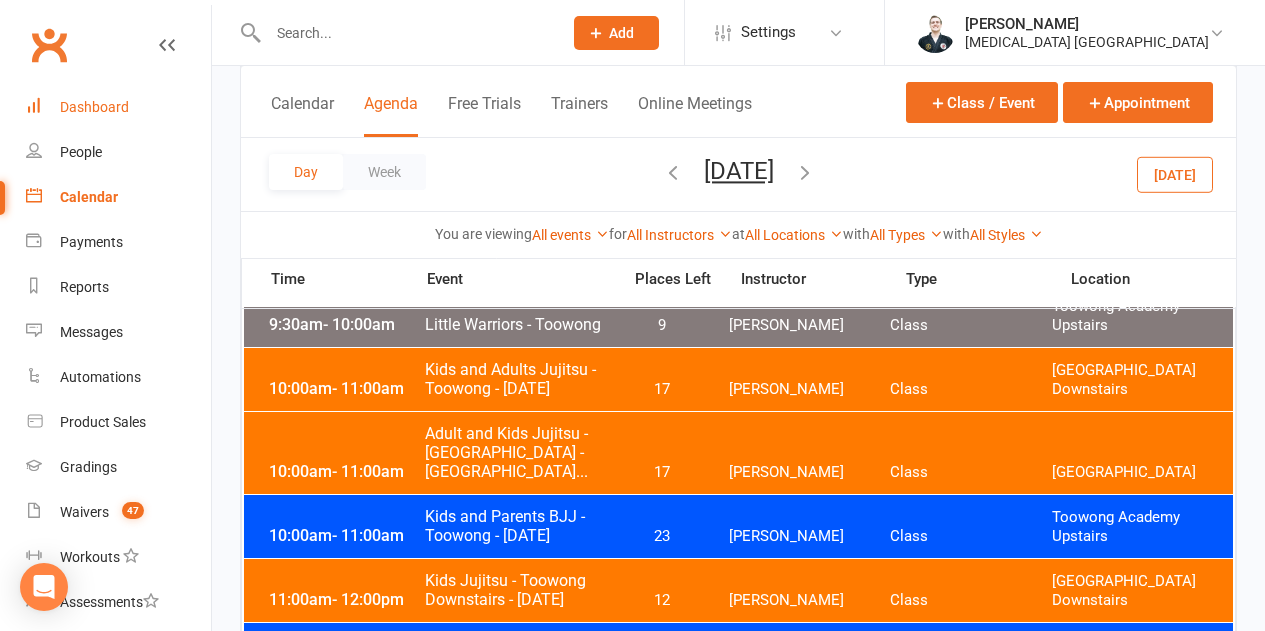 click on "Dashboard" at bounding box center [94, 107] 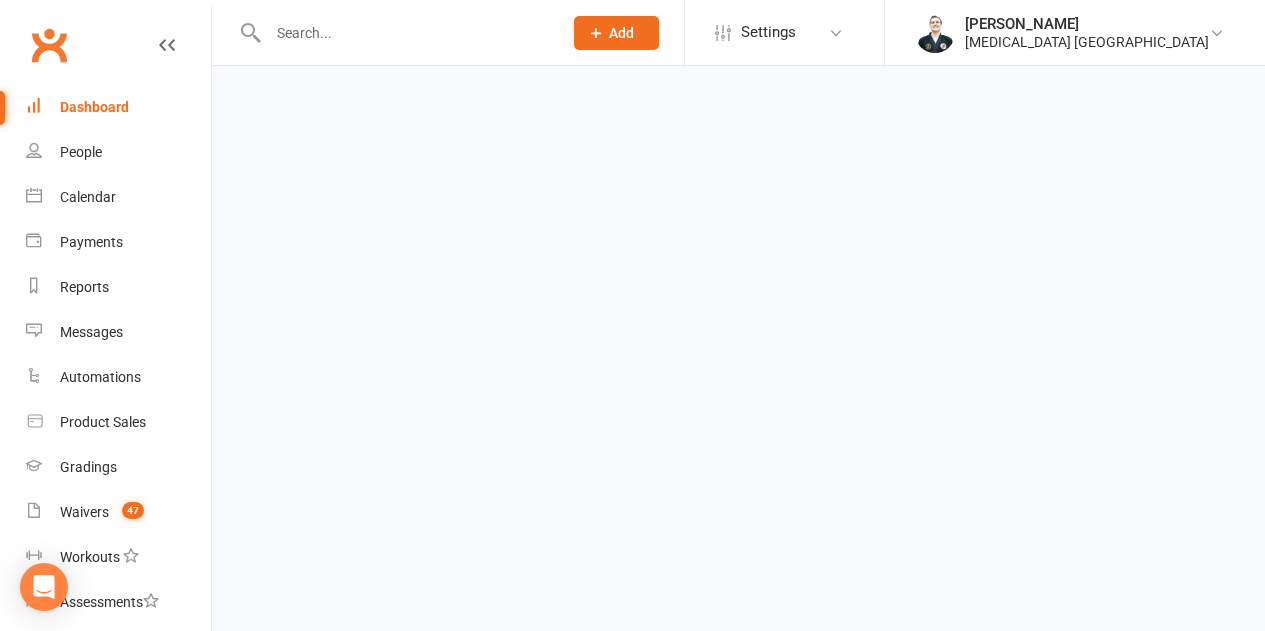 scroll, scrollTop: 0, scrollLeft: 0, axis: both 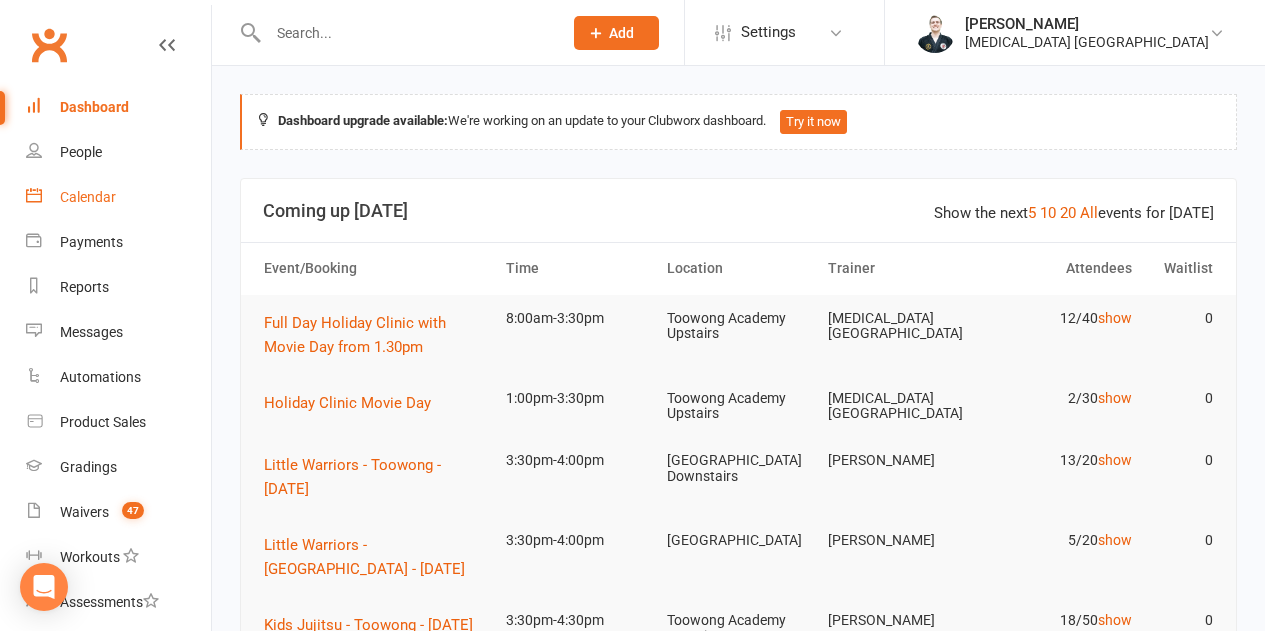 click on "Calendar" at bounding box center [118, 197] 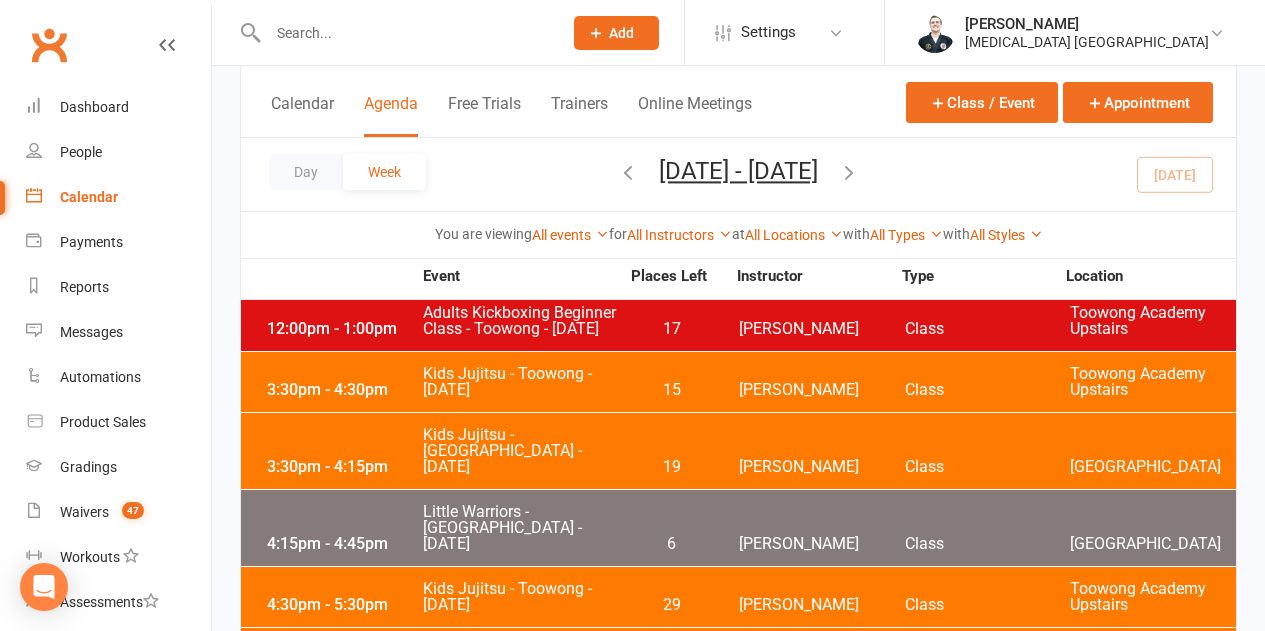 scroll, scrollTop: 400, scrollLeft: 0, axis: vertical 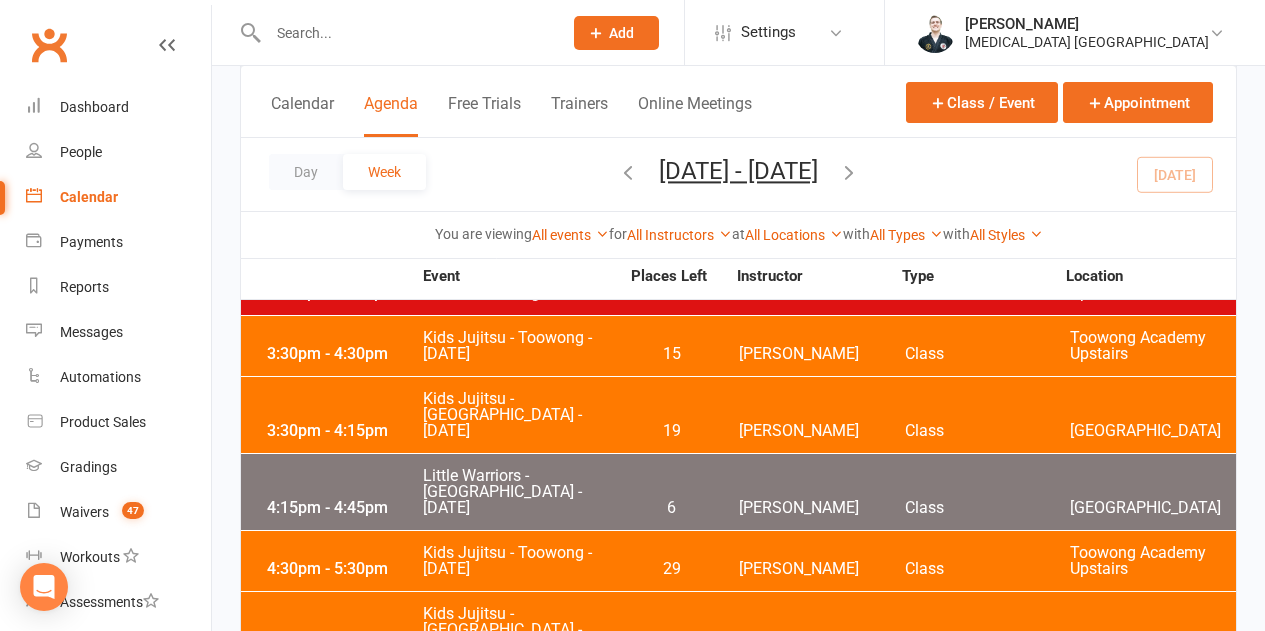 click on "Day Week [DATE] - [DATE]
[DATE]
Sun Mon Tue Wed Thu Fri Sat
29
30
01
02
03
04
05
06
07
08
09
10
11
12
13
14
15
16
17
18
19
20
21
22
23
24
25
26
27
28
29
30
31
01
02
03" at bounding box center (738, 174) 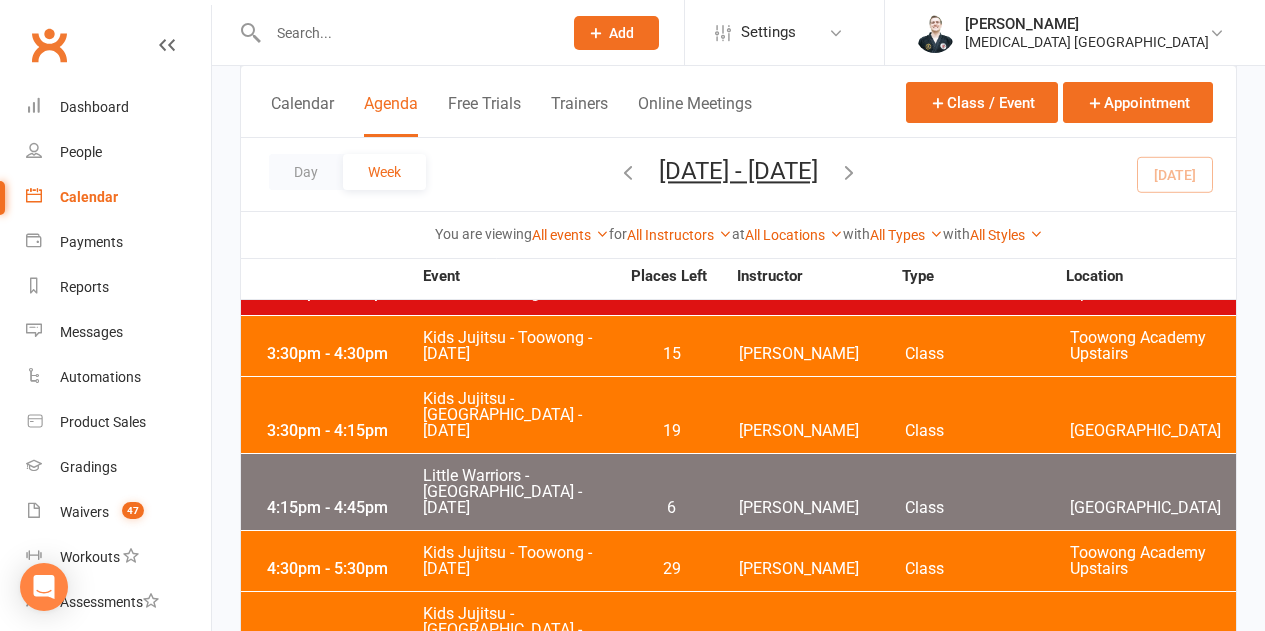 click on "Day Week [DATE] - [DATE]
[DATE]
Sun Mon Tue Wed Thu Fri Sat
29
30
01
02
03
04
05
06
07
08
09
10
11
12
13
14
15
16
17
18
19
20
21
22
23
24
25
26
27
28
29
30
31
01
02
03" at bounding box center (738, 174) 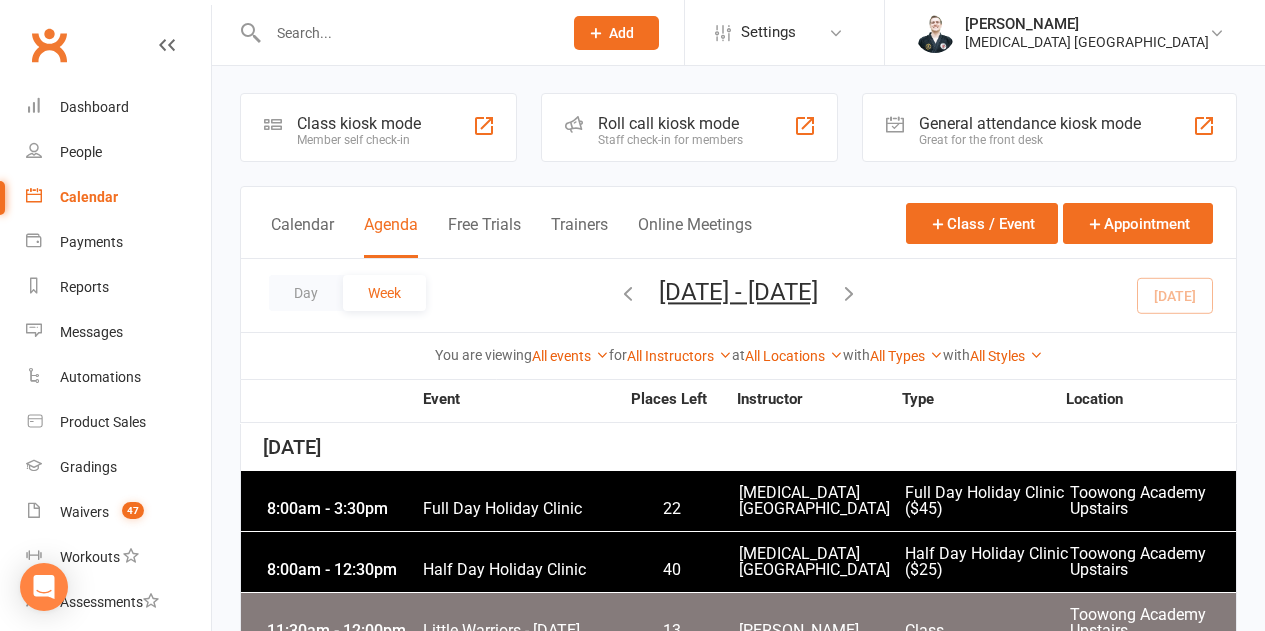 scroll, scrollTop: 0, scrollLeft: 0, axis: both 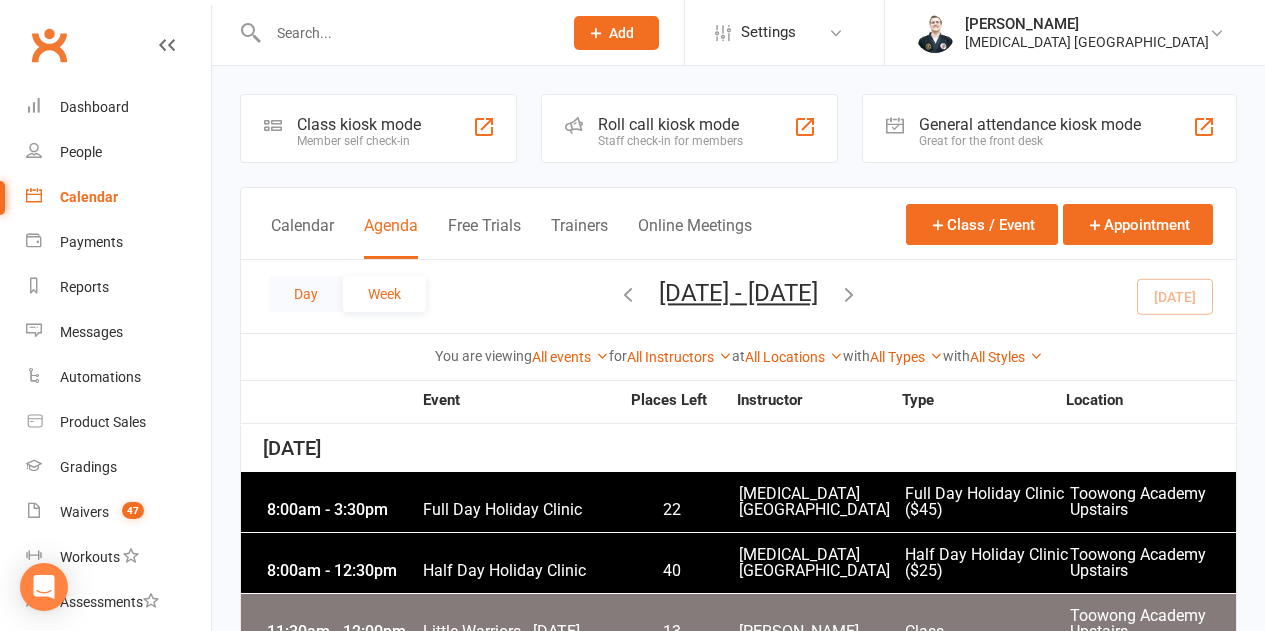click on "Day" at bounding box center [306, 294] 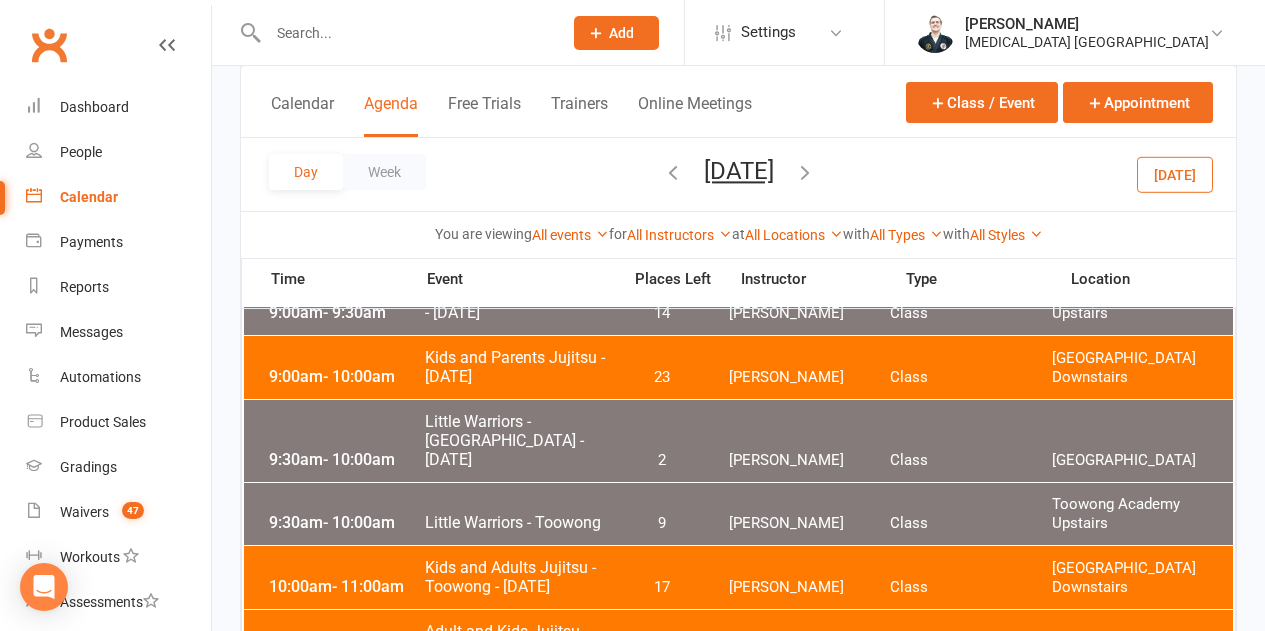 scroll, scrollTop: 700, scrollLeft: 0, axis: vertical 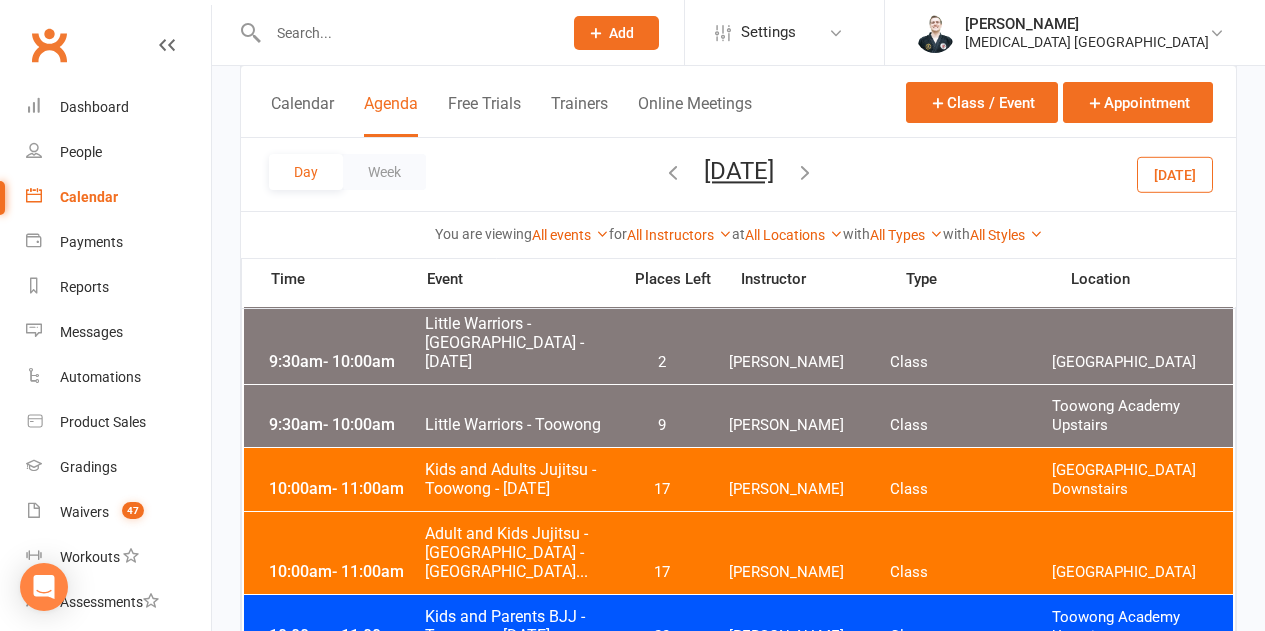 click on "[DATE]" at bounding box center (1175, 174) 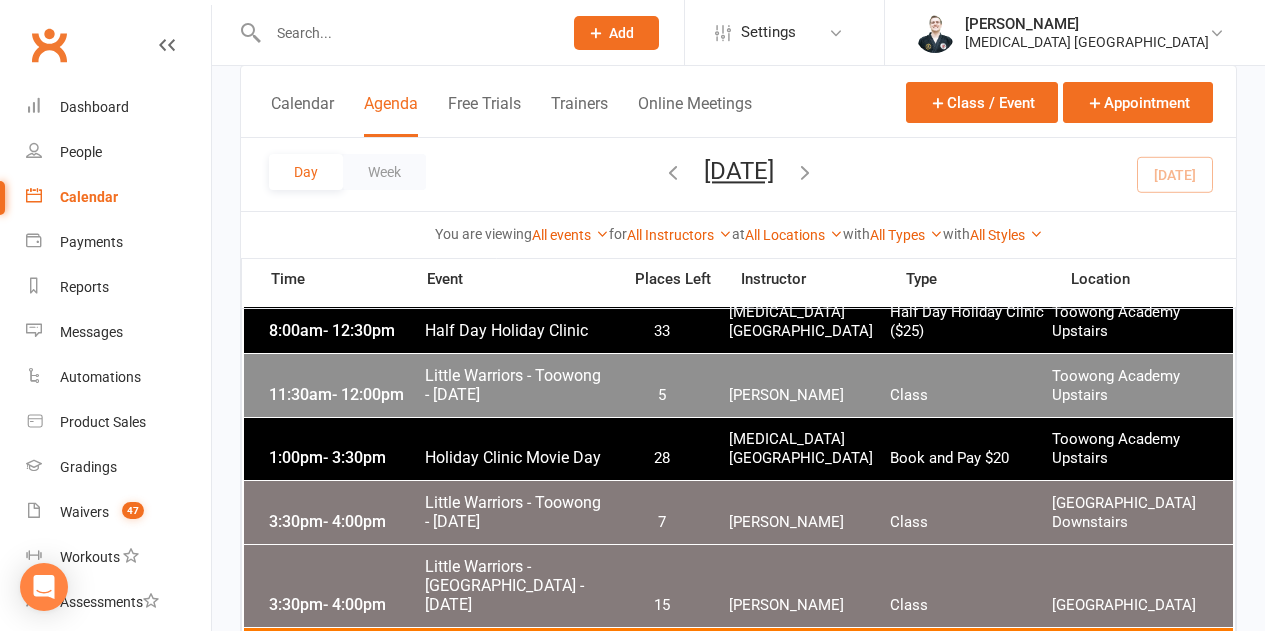 scroll, scrollTop: 200, scrollLeft: 0, axis: vertical 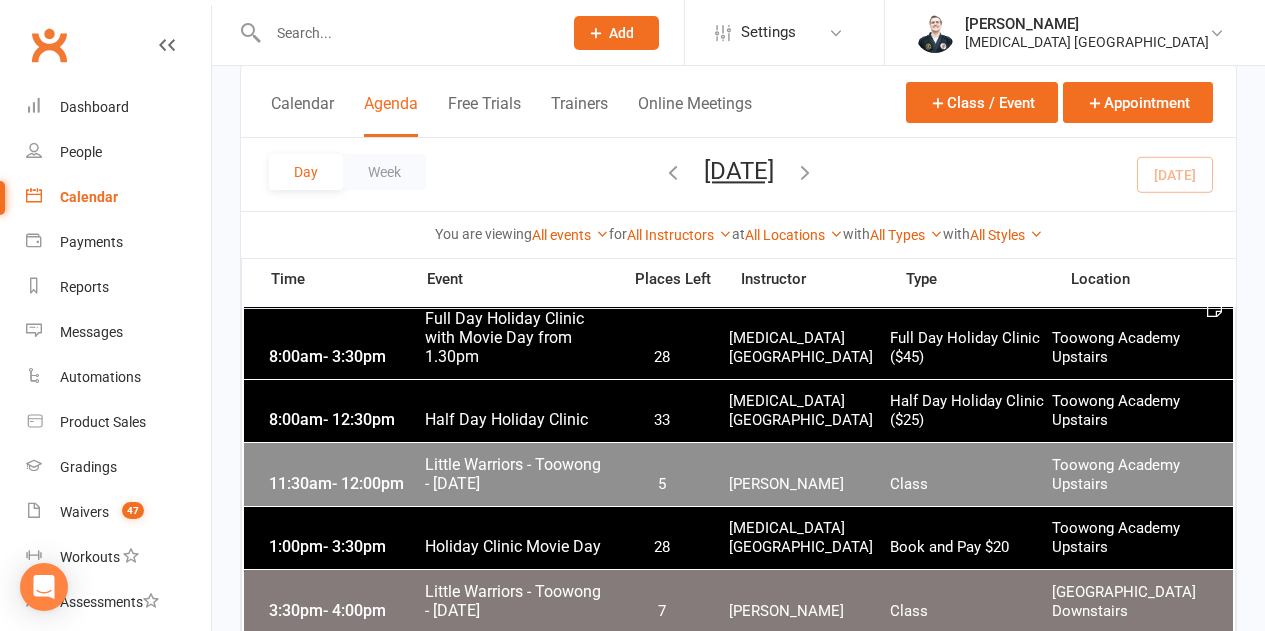 click on "Holiday Clinic Movie Day" at bounding box center [516, 546] 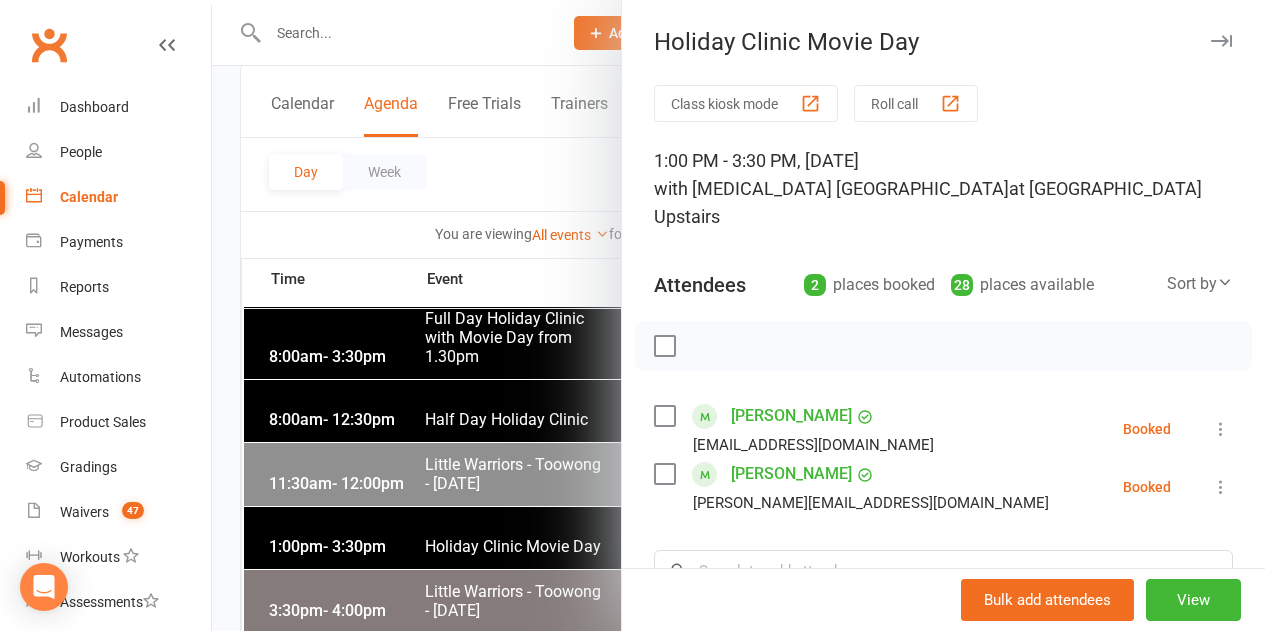 click on "Jediah Tam  [EMAIL_ADDRESS][DOMAIN_NAME] Booked More info  Remove  Check in  Mark absent  Send message" at bounding box center [943, 487] 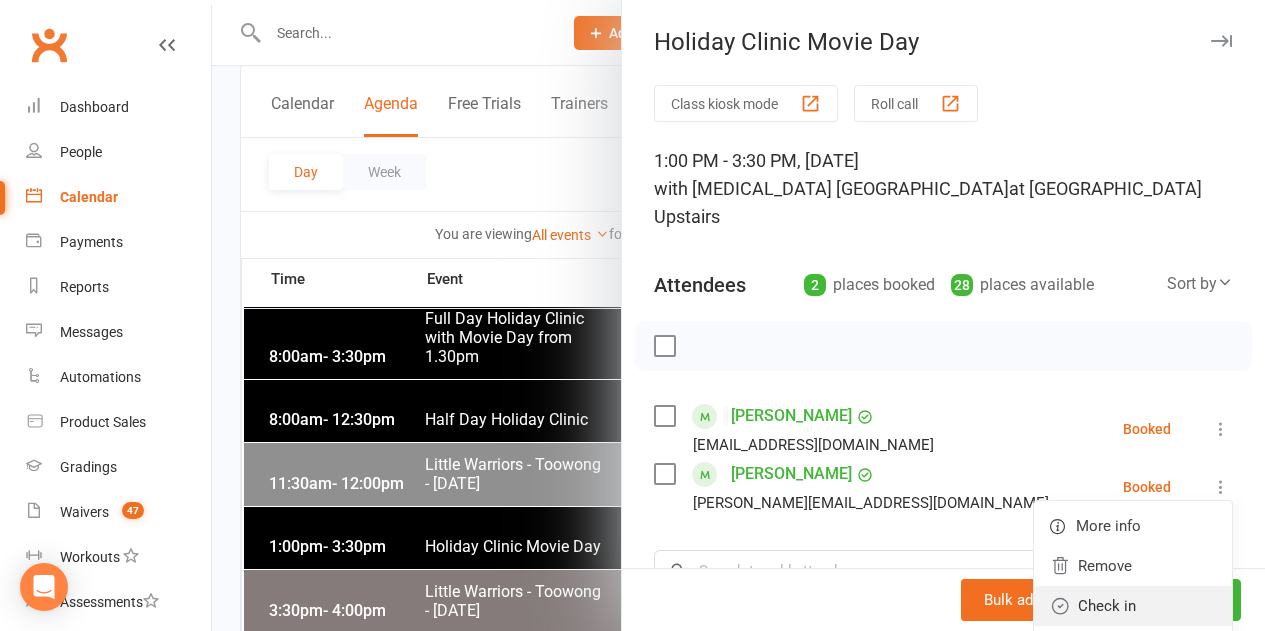 click on "Check in" at bounding box center [1133, 606] 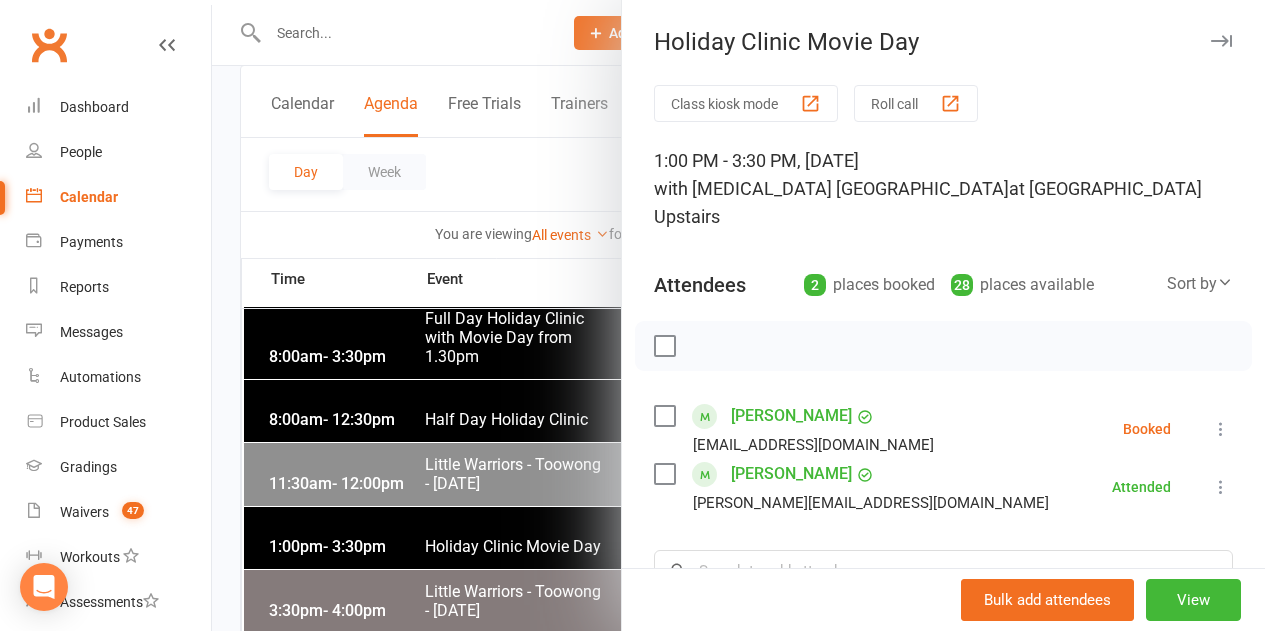 click at bounding box center (1221, 429) 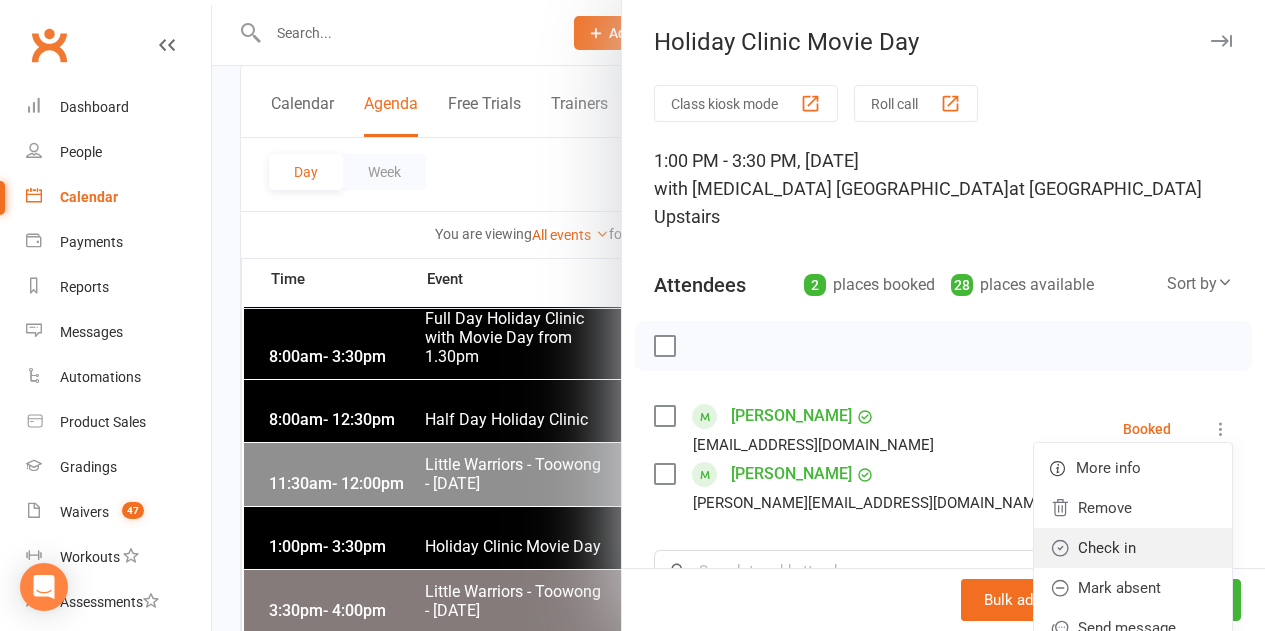 click on "Check in" at bounding box center [1133, 548] 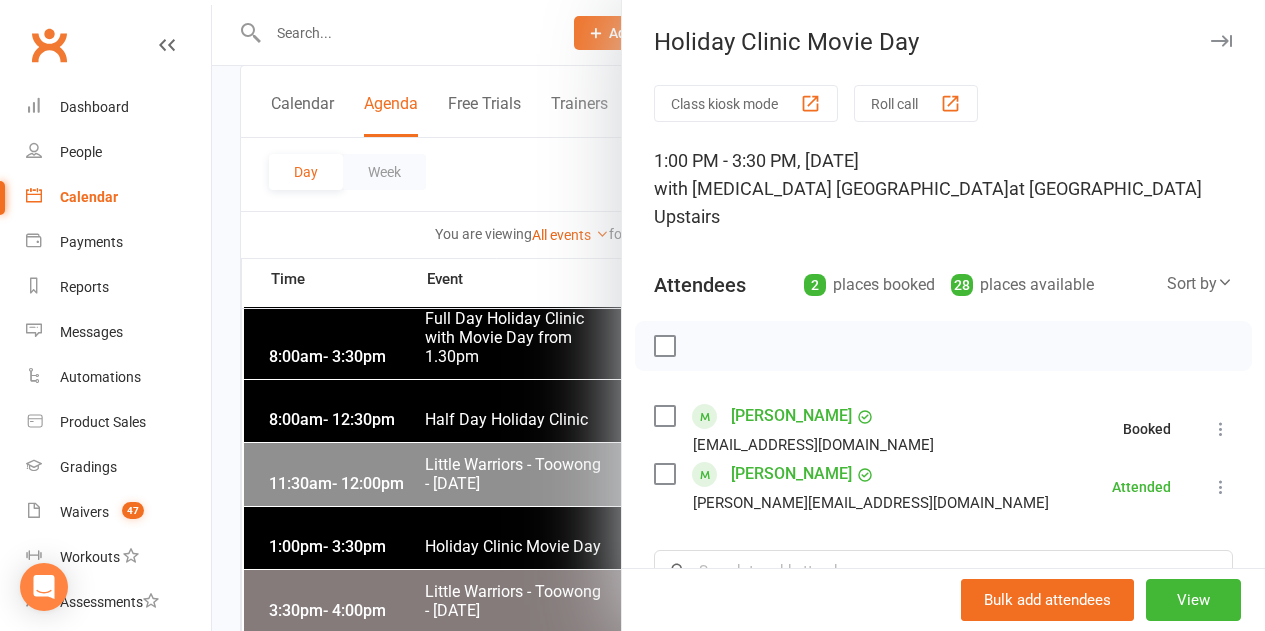 click at bounding box center (738, 315) 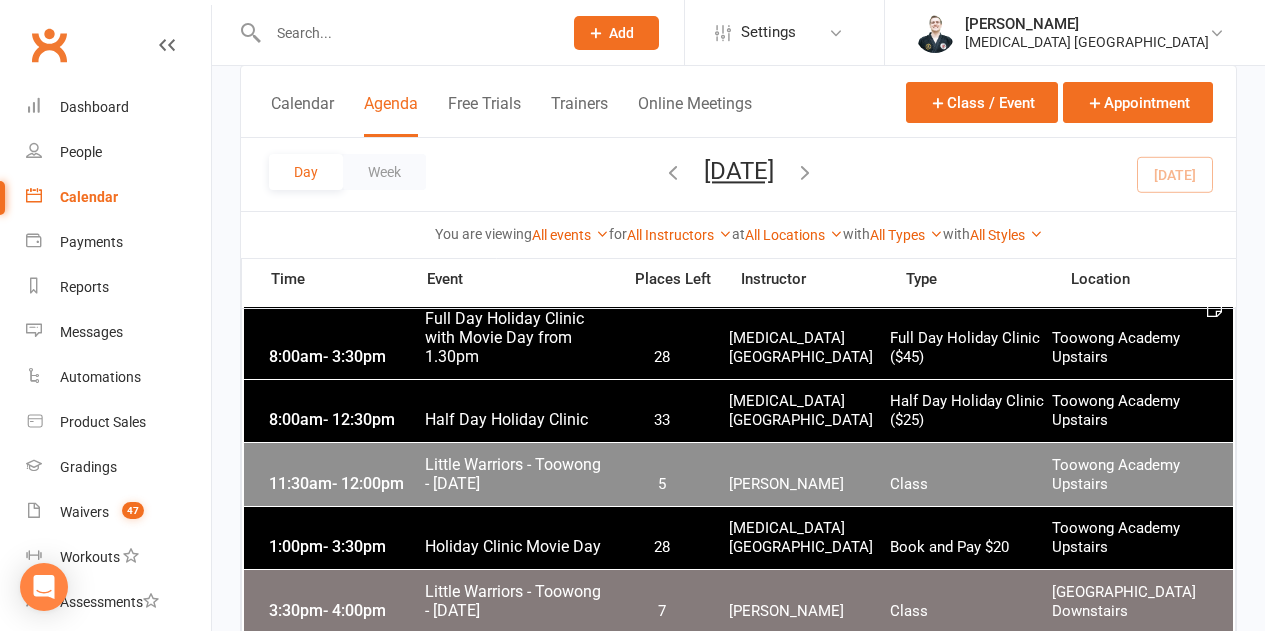 click on "1:00pm  - 3:30pm Holiday Clinic Movie Day 28 [MEDICAL_DATA] Queensland Book and Pay $20 Toowong Academy Upstairs" at bounding box center [738, 538] 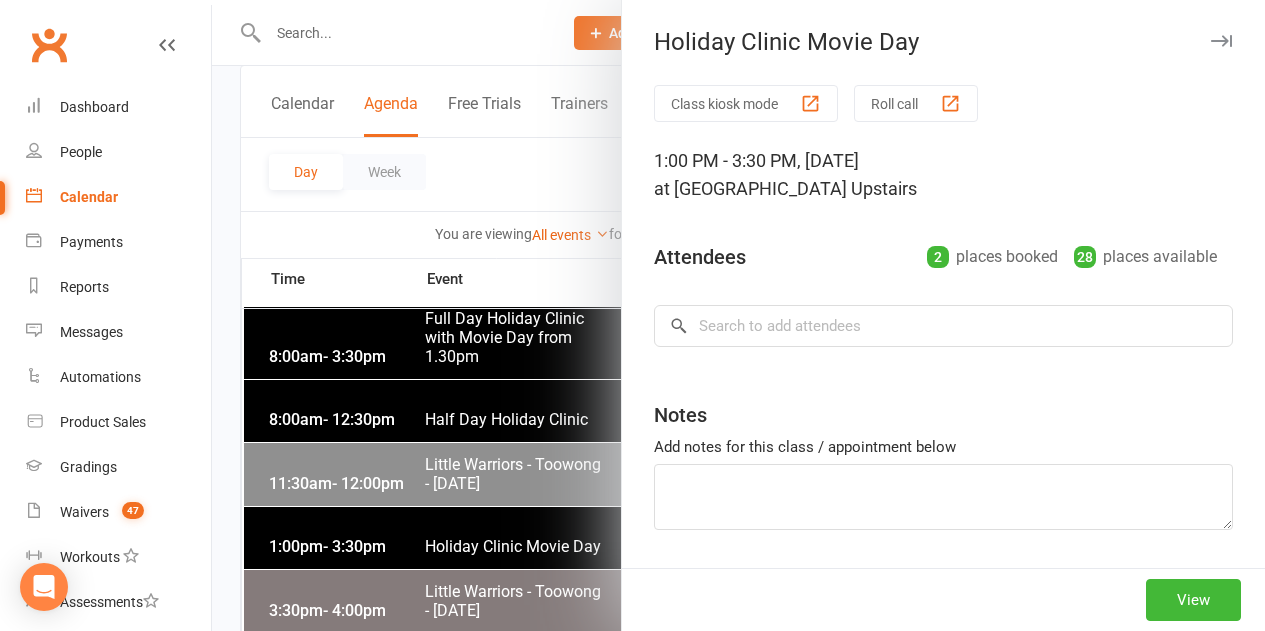 click at bounding box center (738, 315) 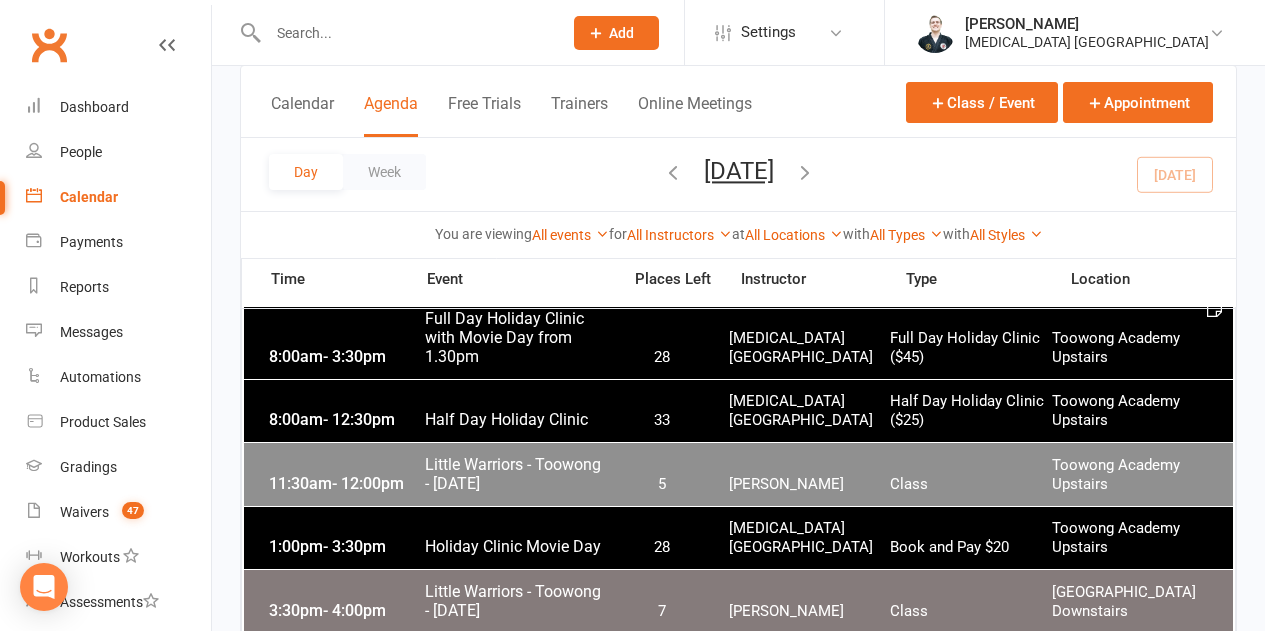 click on "Full Day Holiday Clinic with Movie Day from 1.30pm" at bounding box center (516, 337) 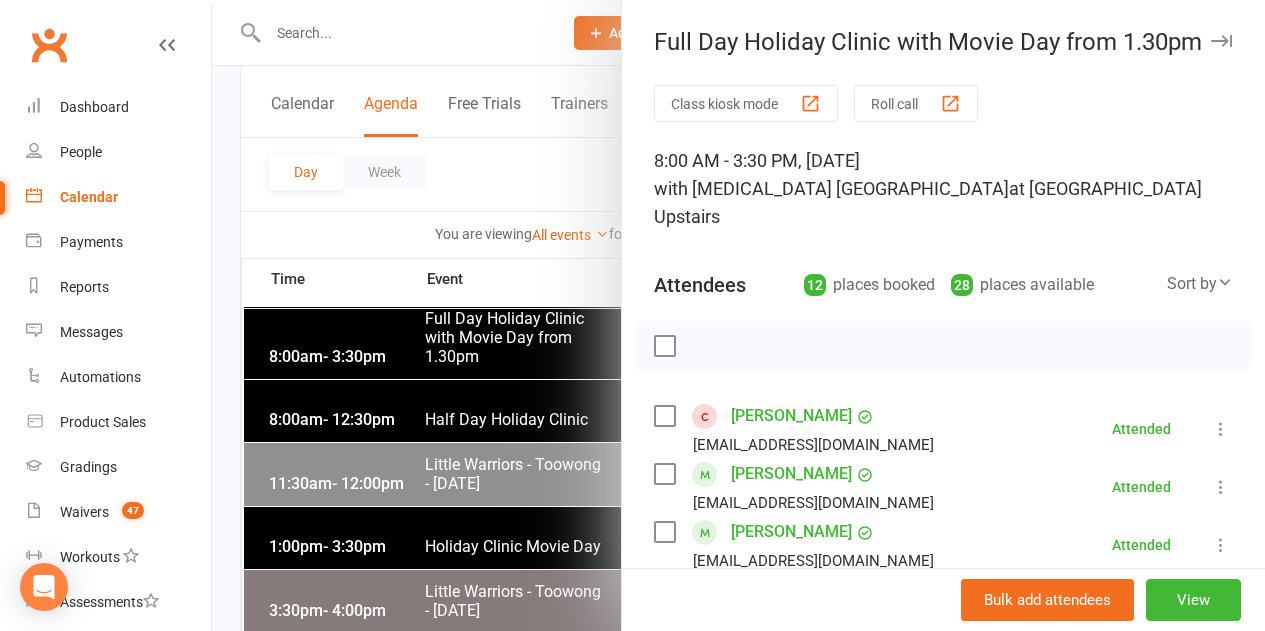 click at bounding box center (738, 315) 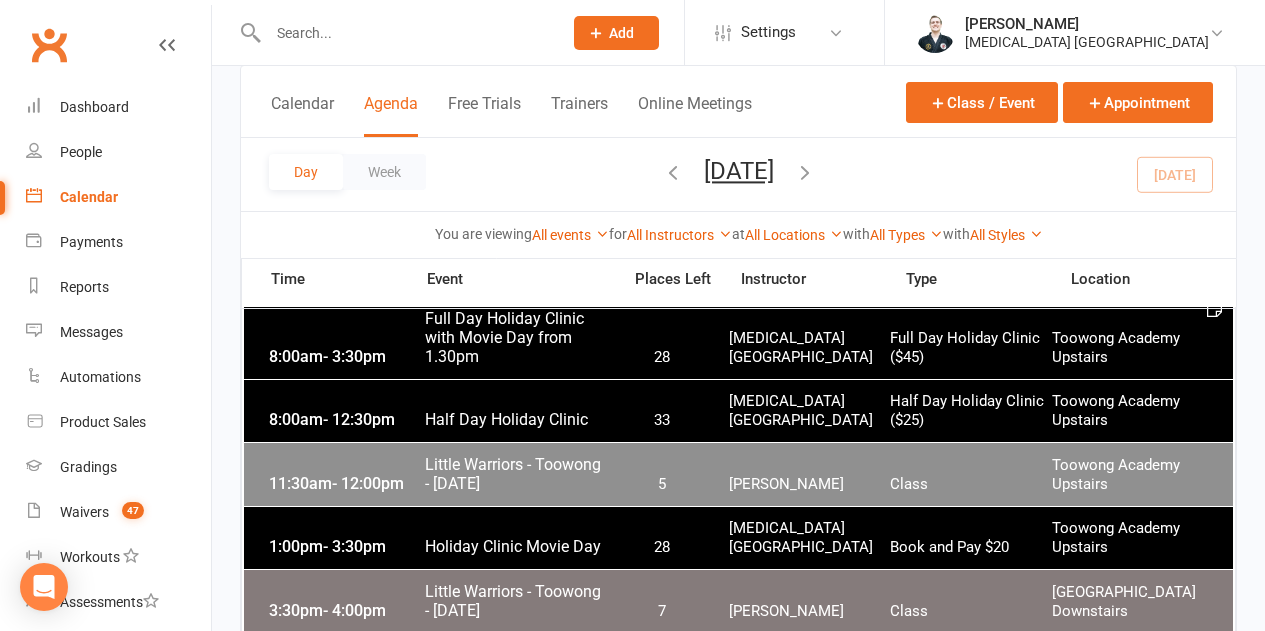 click on "Half Day Holiday Clinic" at bounding box center (516, 419) 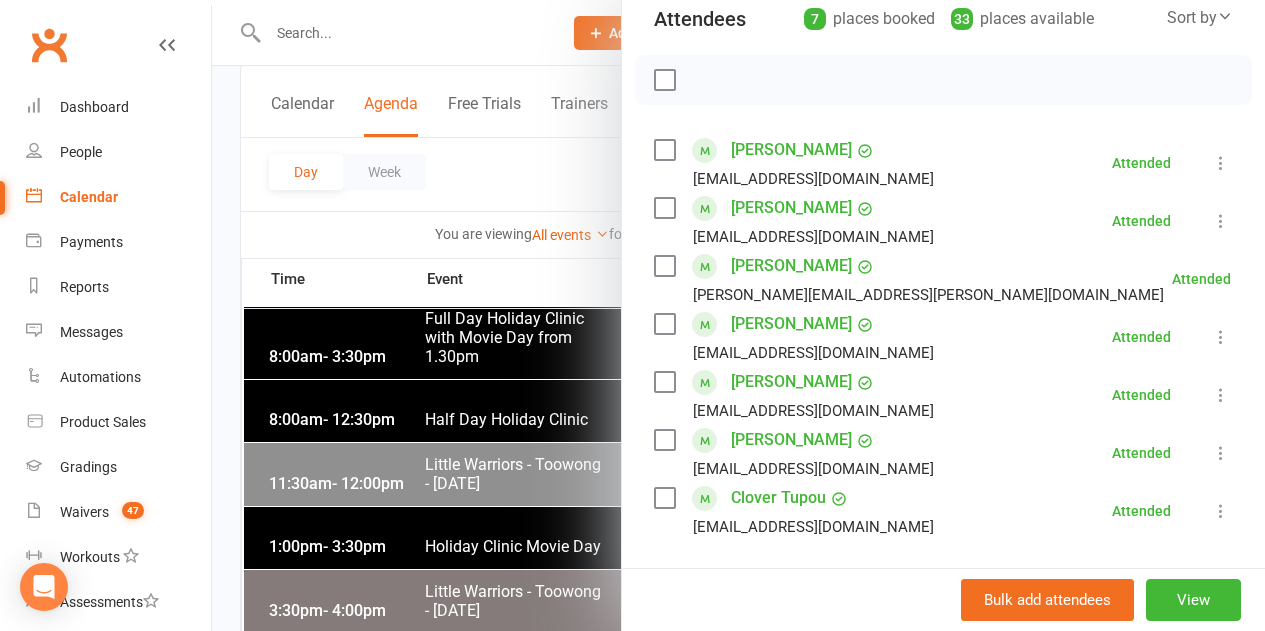 scroll, scrollTop: 300, scrollLeft: 0, axis: vertical 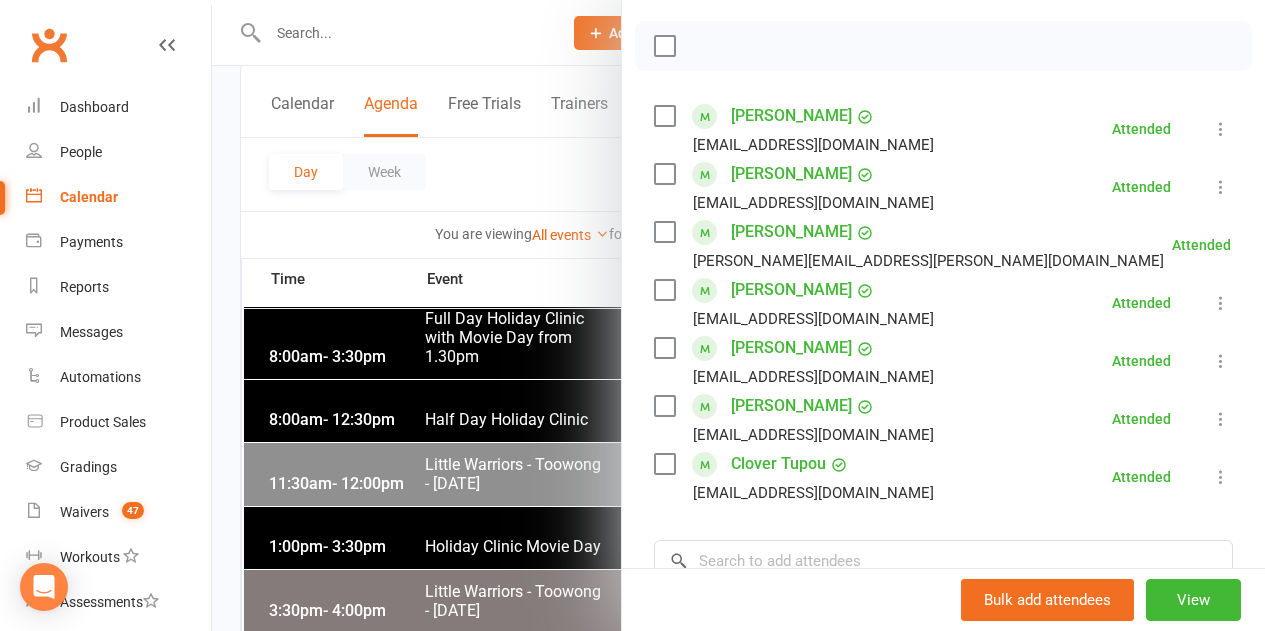 click at bounding box center [738, 315] 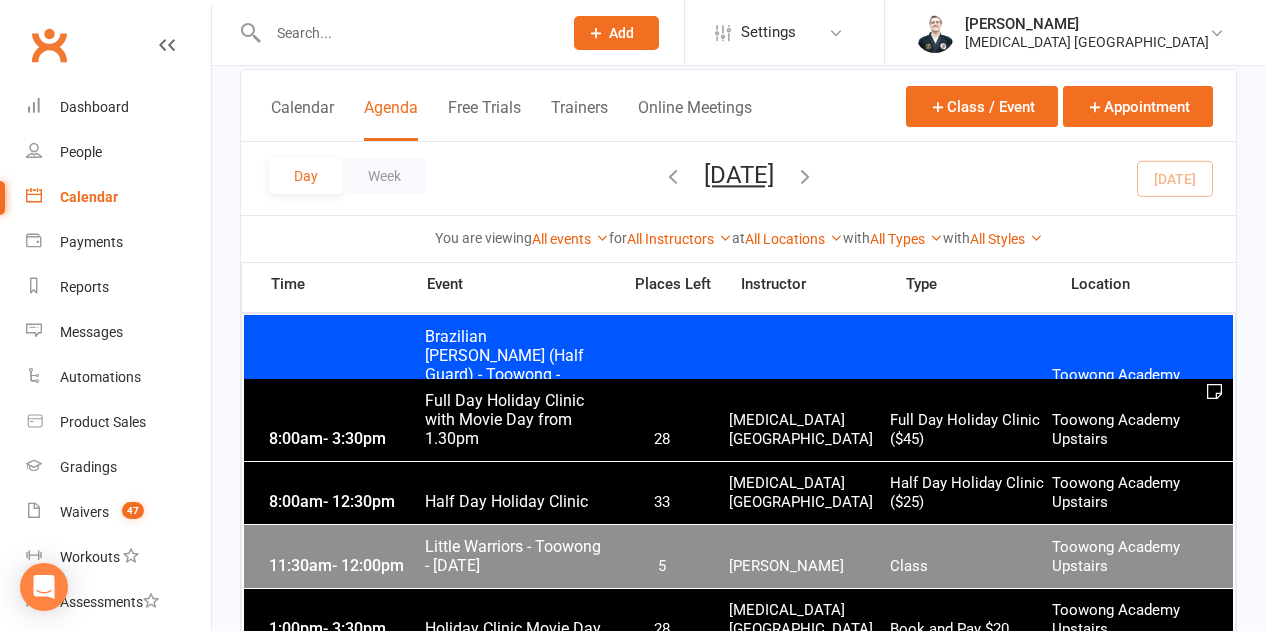 scroll, scrollTop: 0, scrollLeft: 0, axis: both 